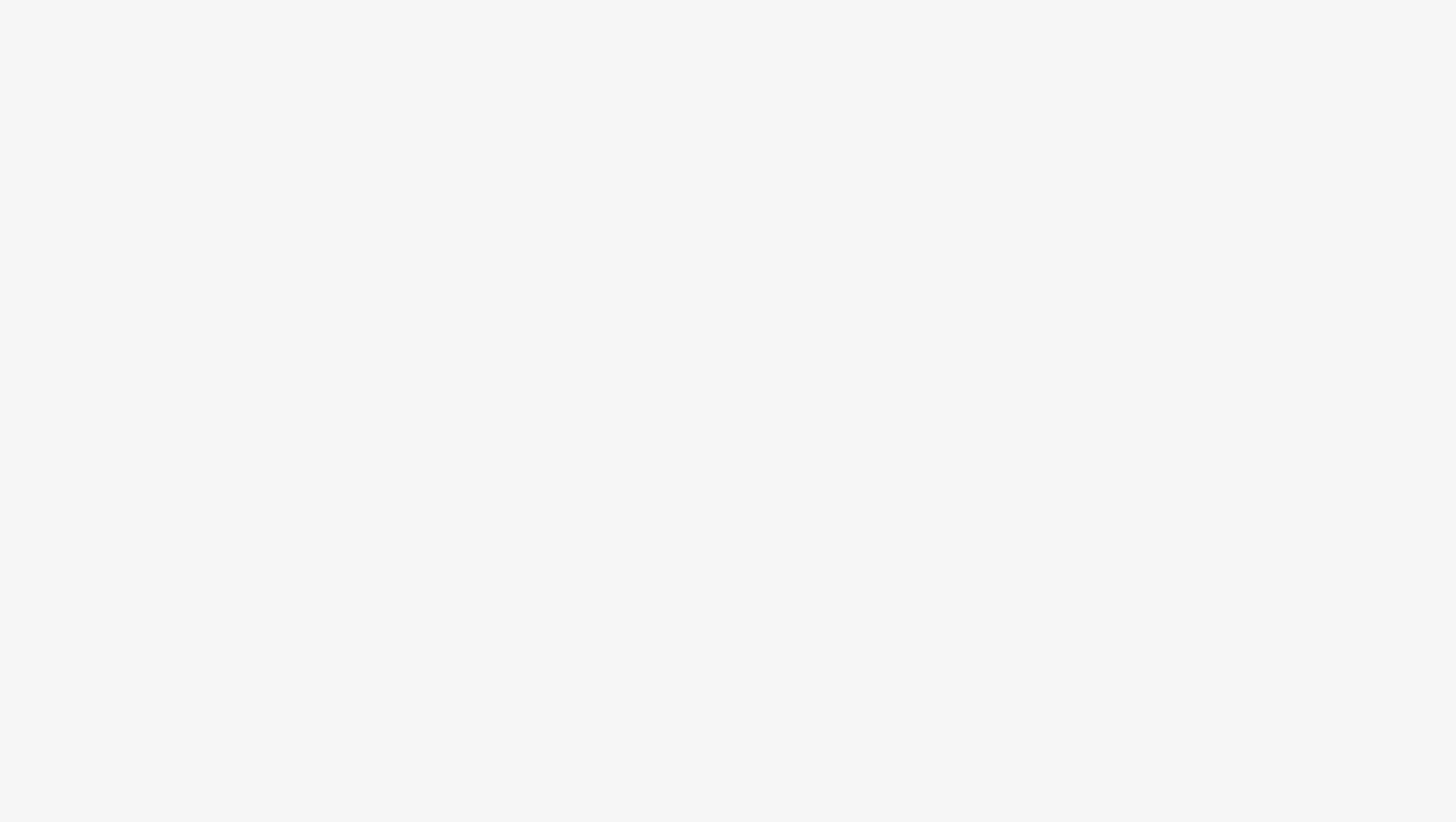 scroll, scrollTop: 0, scrollLeft: 0, axis: both 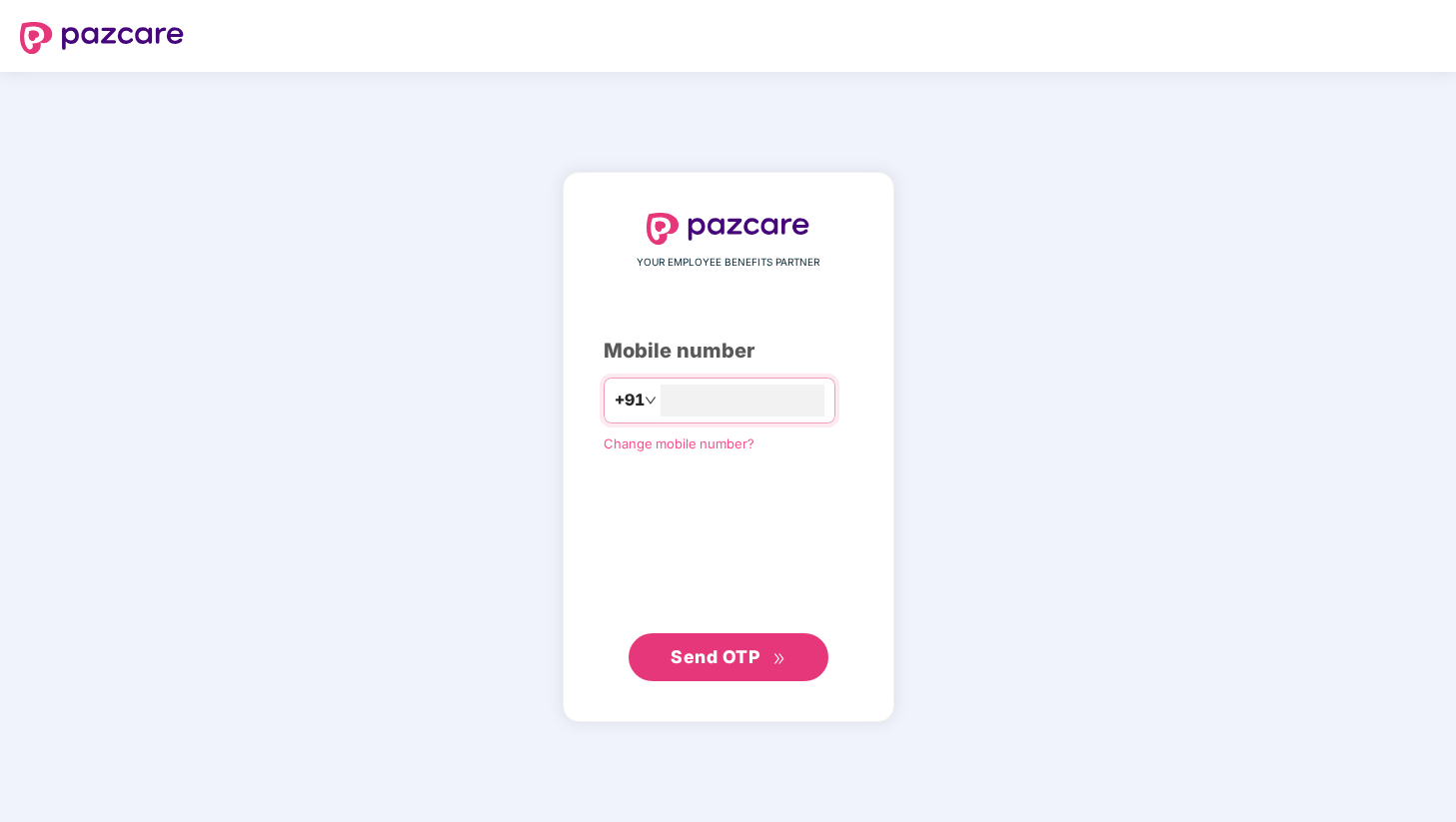 type on "**********" 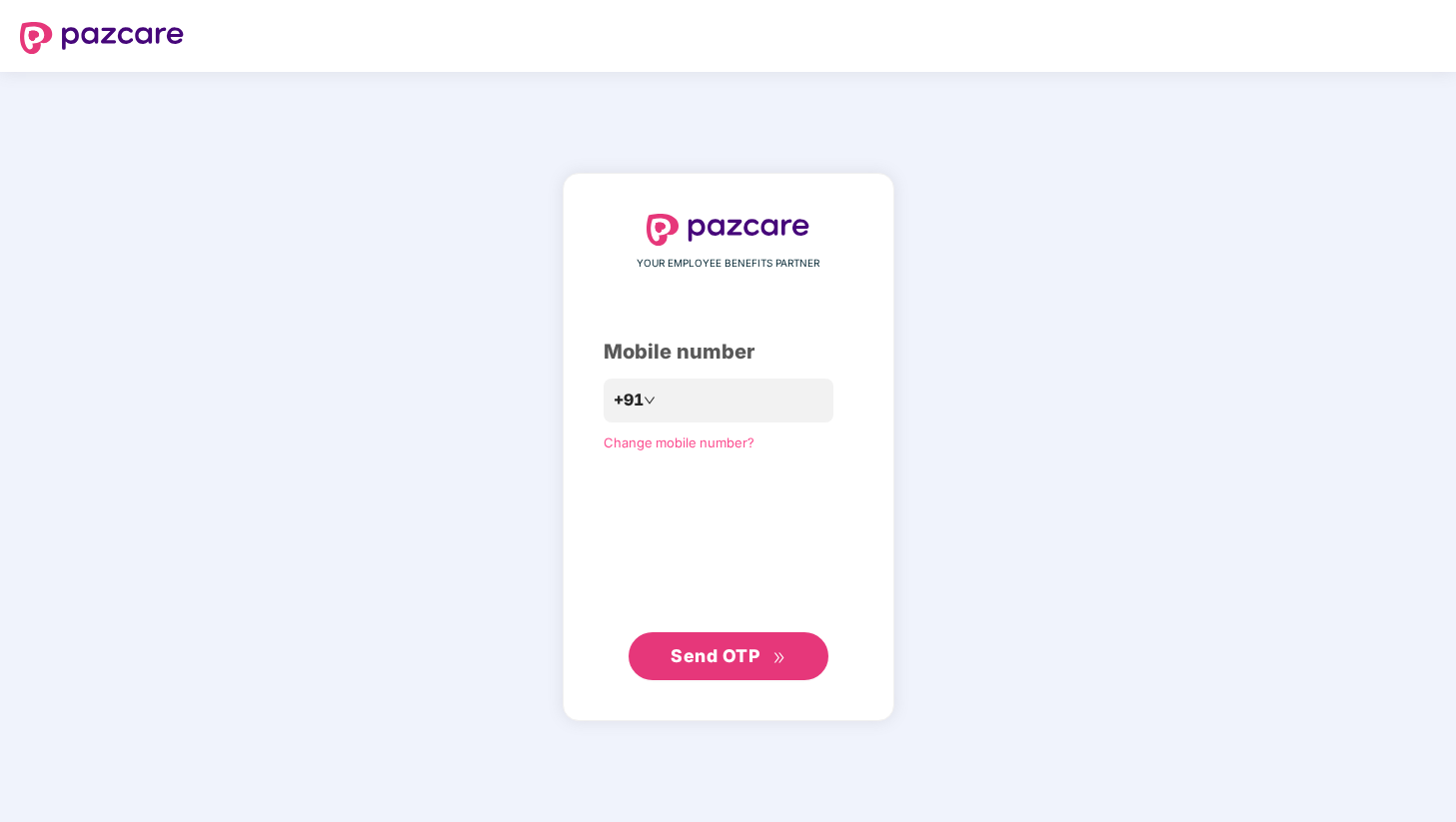 click on "Send OTP" at bounding box center (728, 656) 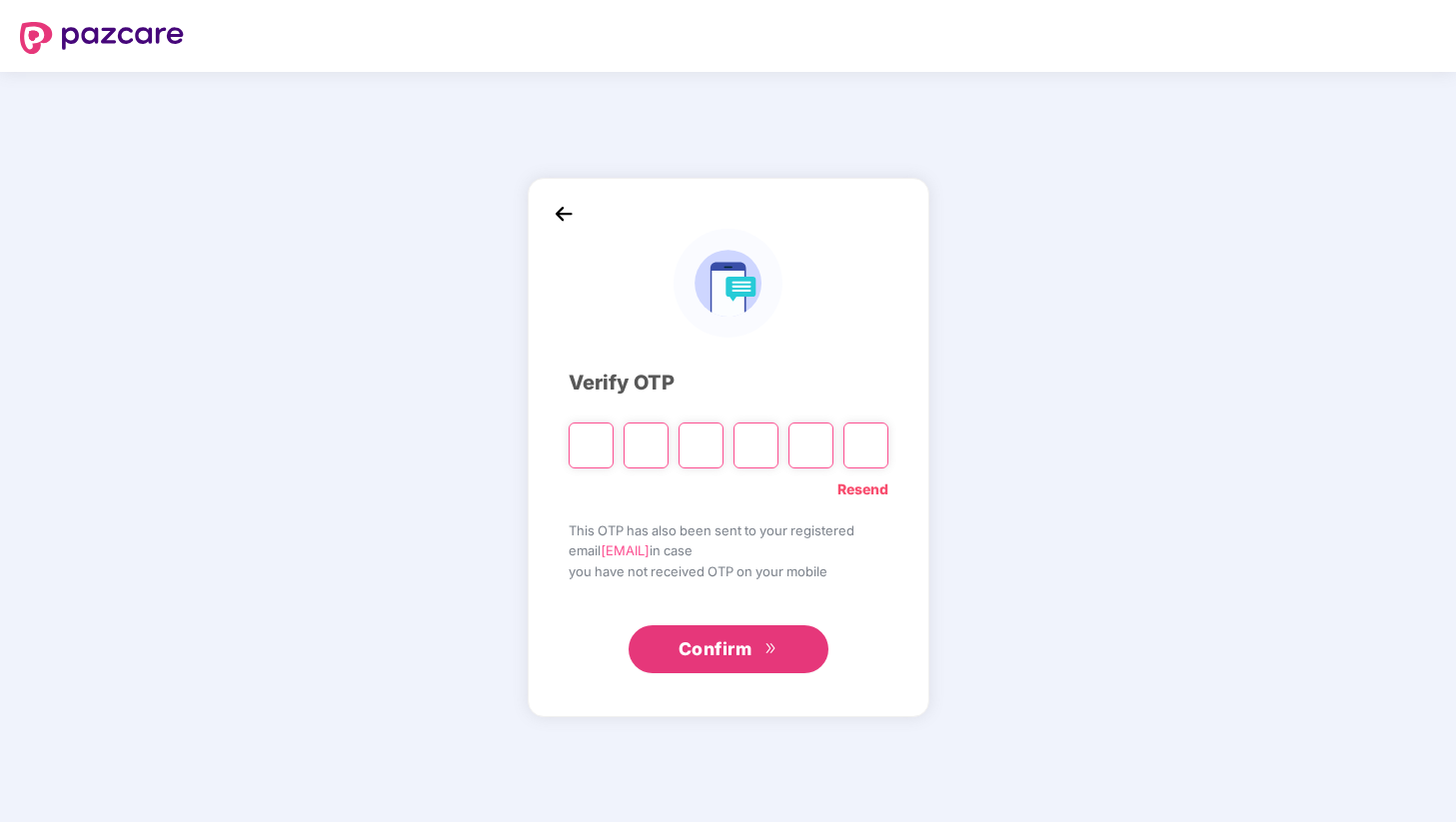 type on "*" 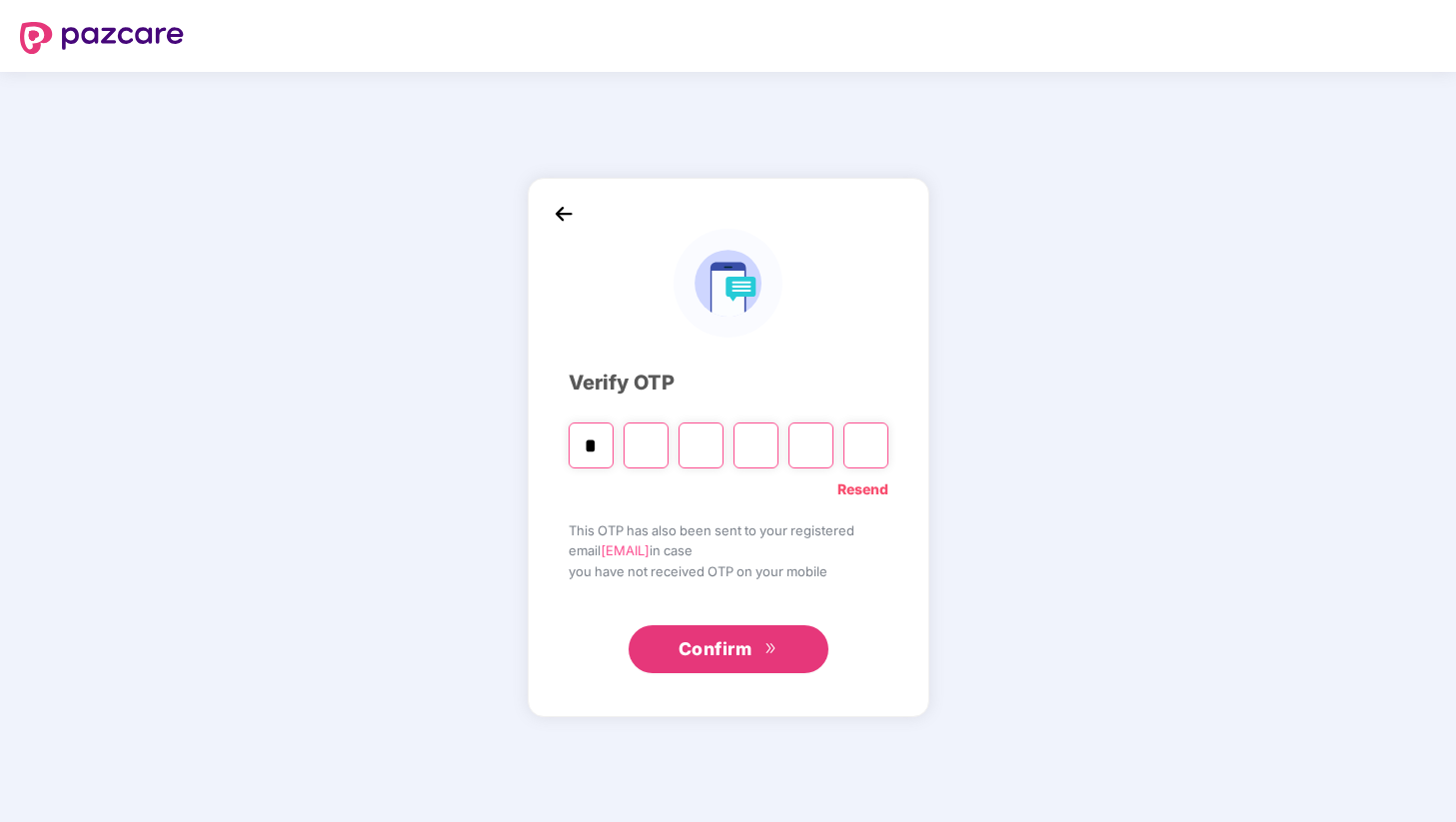 type on "*" 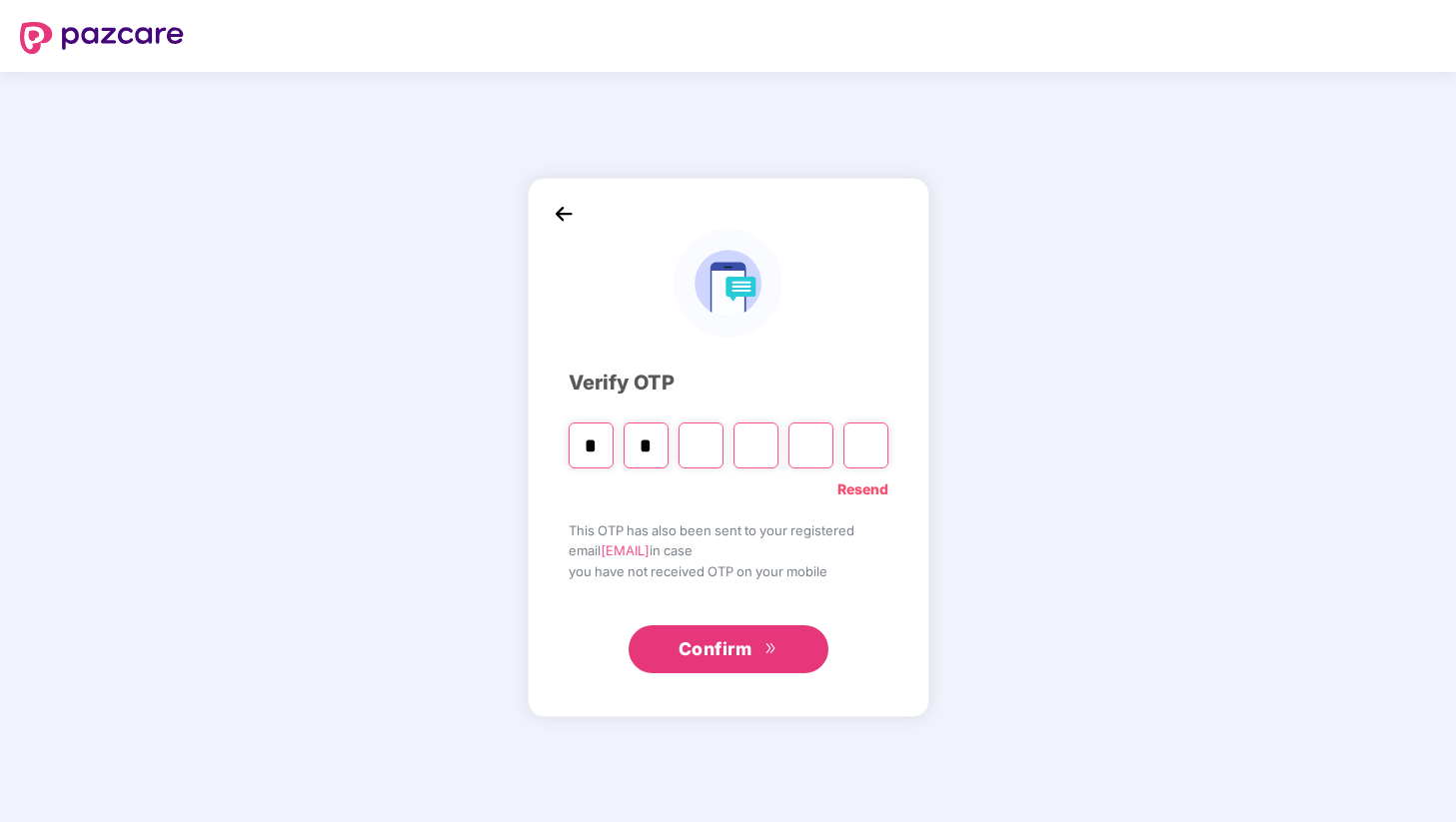 type on "*" 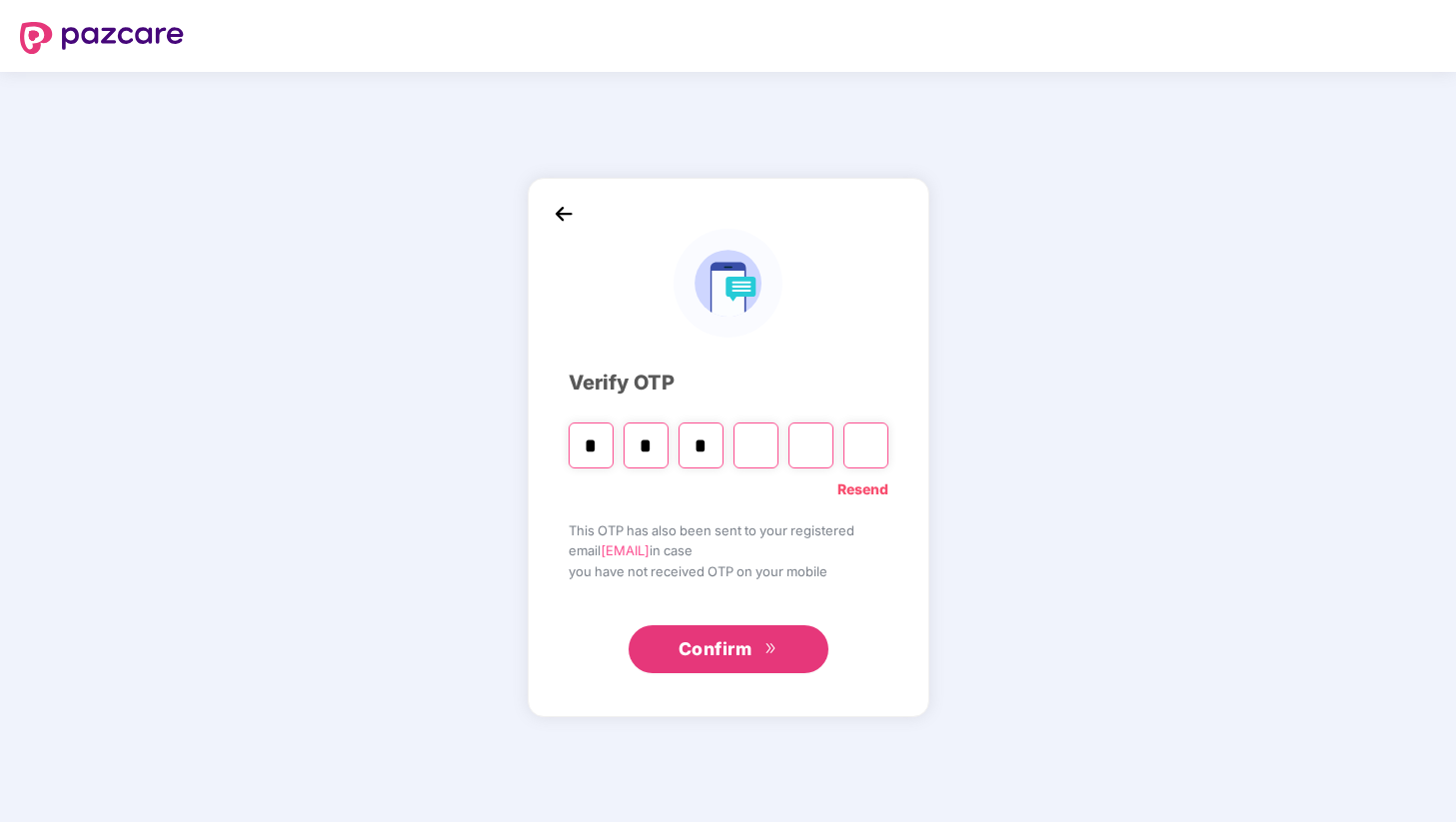 type on "*" 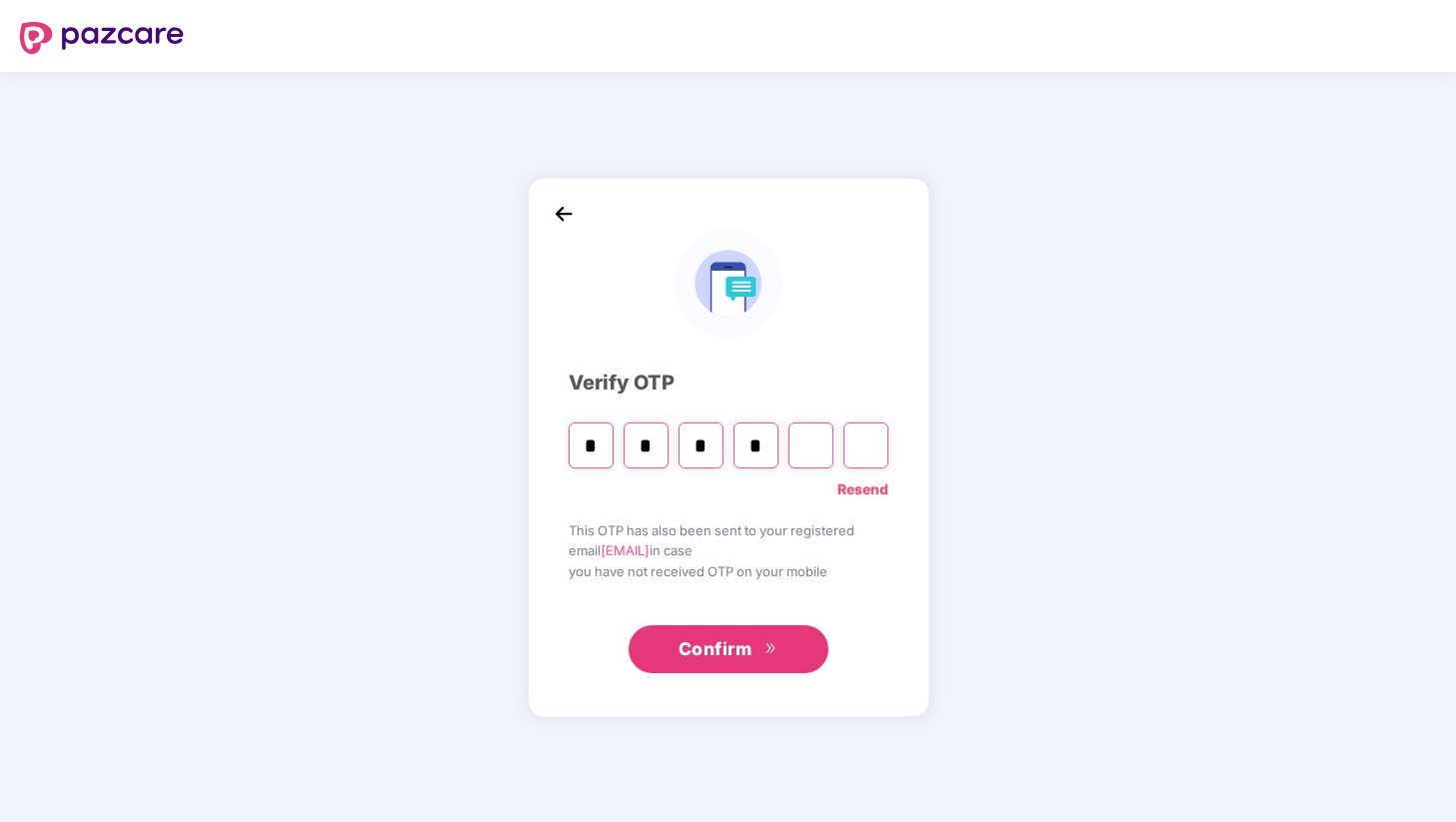 type on "*" 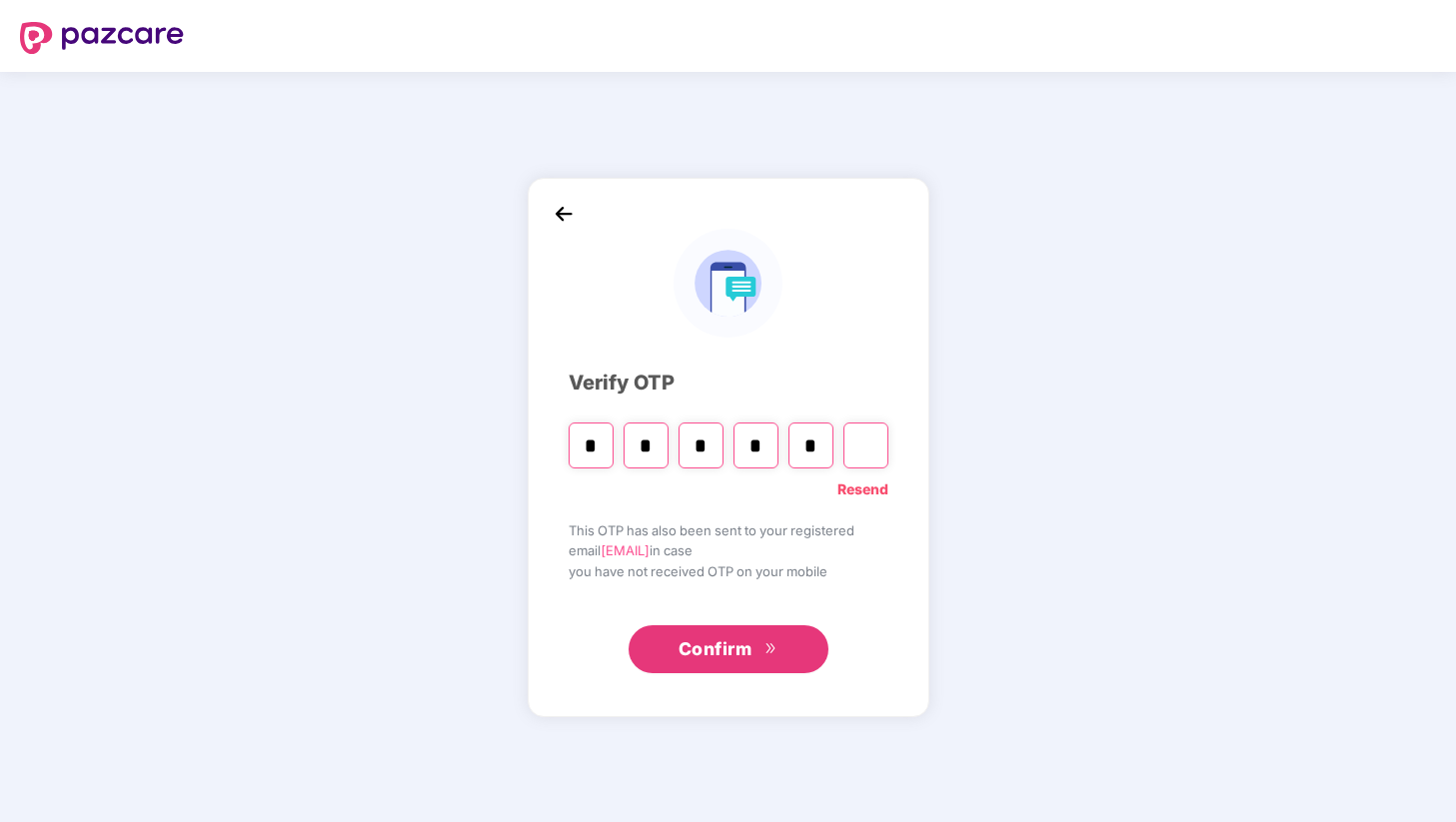 type on "*" 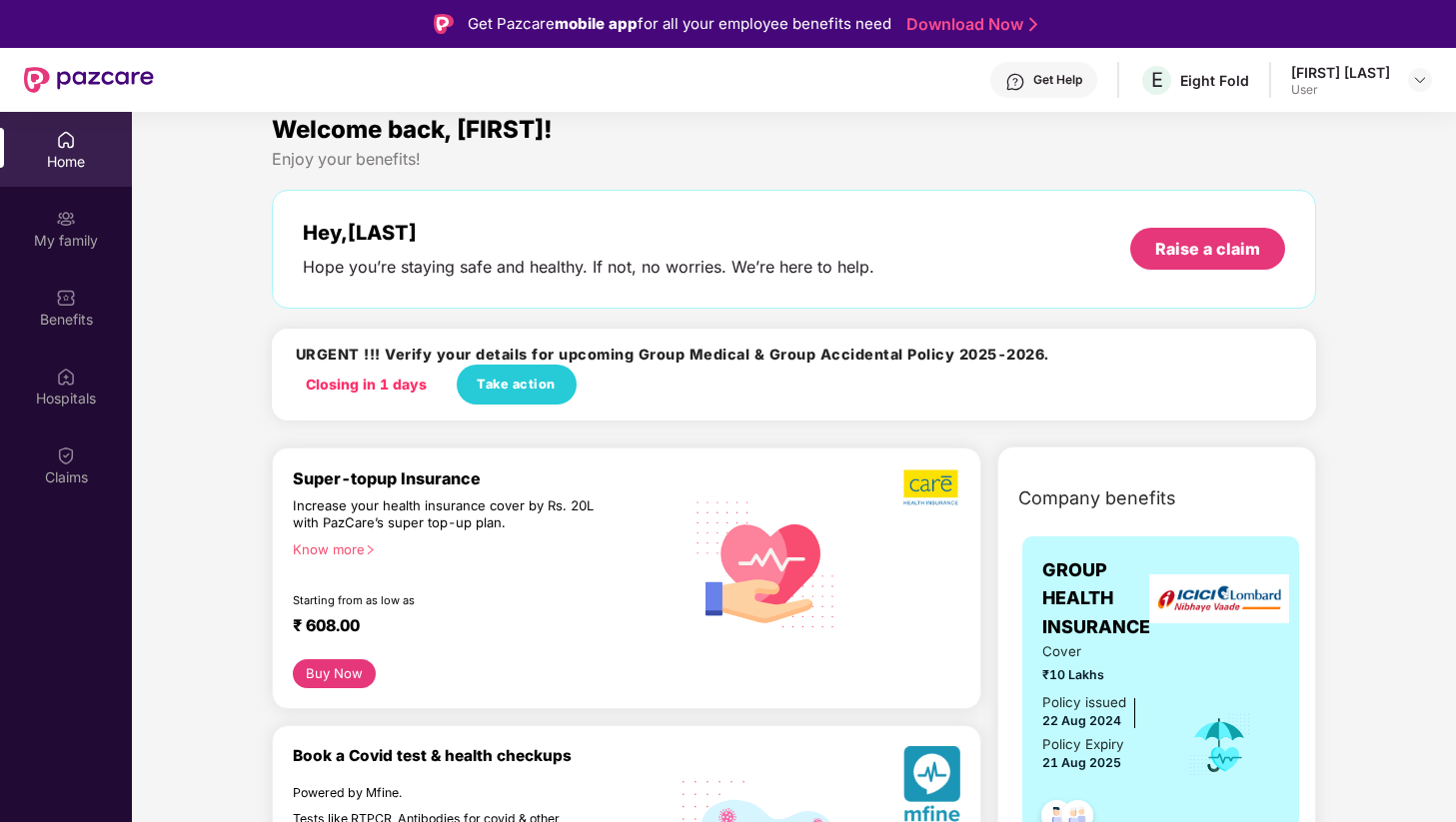 scroll, scrollTop: 16, scrollLeft: 0, axis: vertical 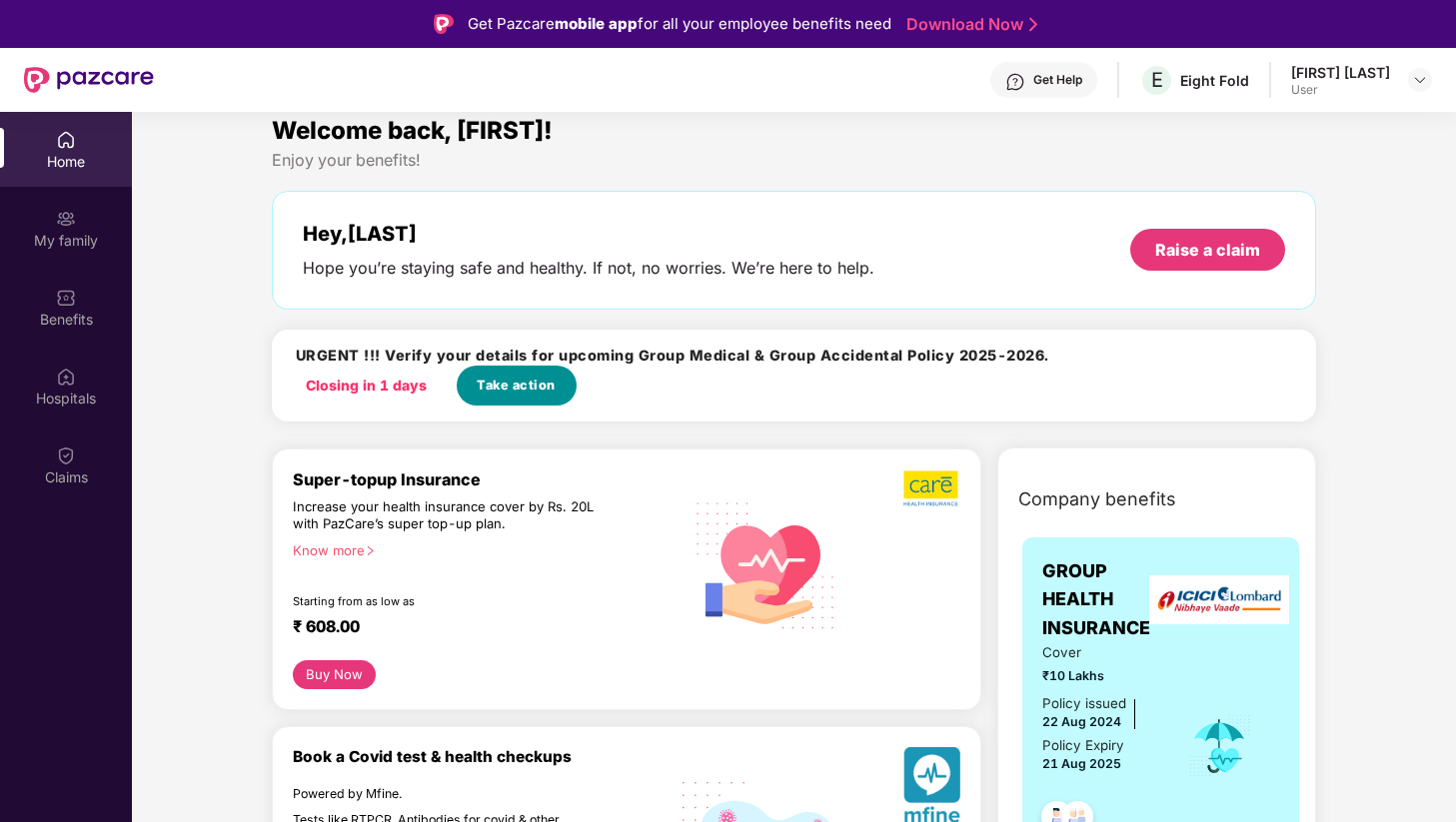 click on "Take action" at bounding box center [516, 386] 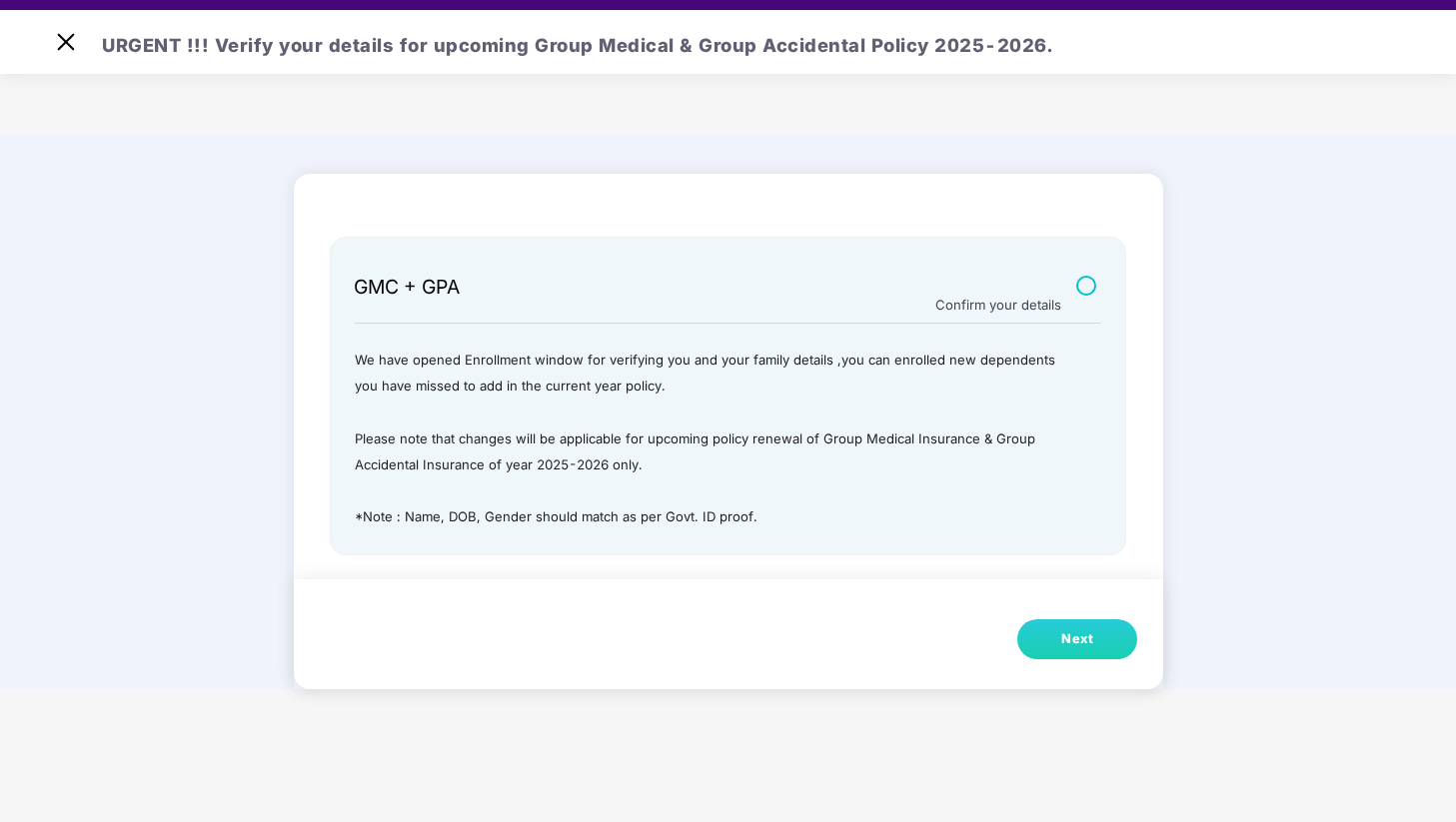 scroll, scrollTop: 48, scrollLeft: 0, axis: vertical 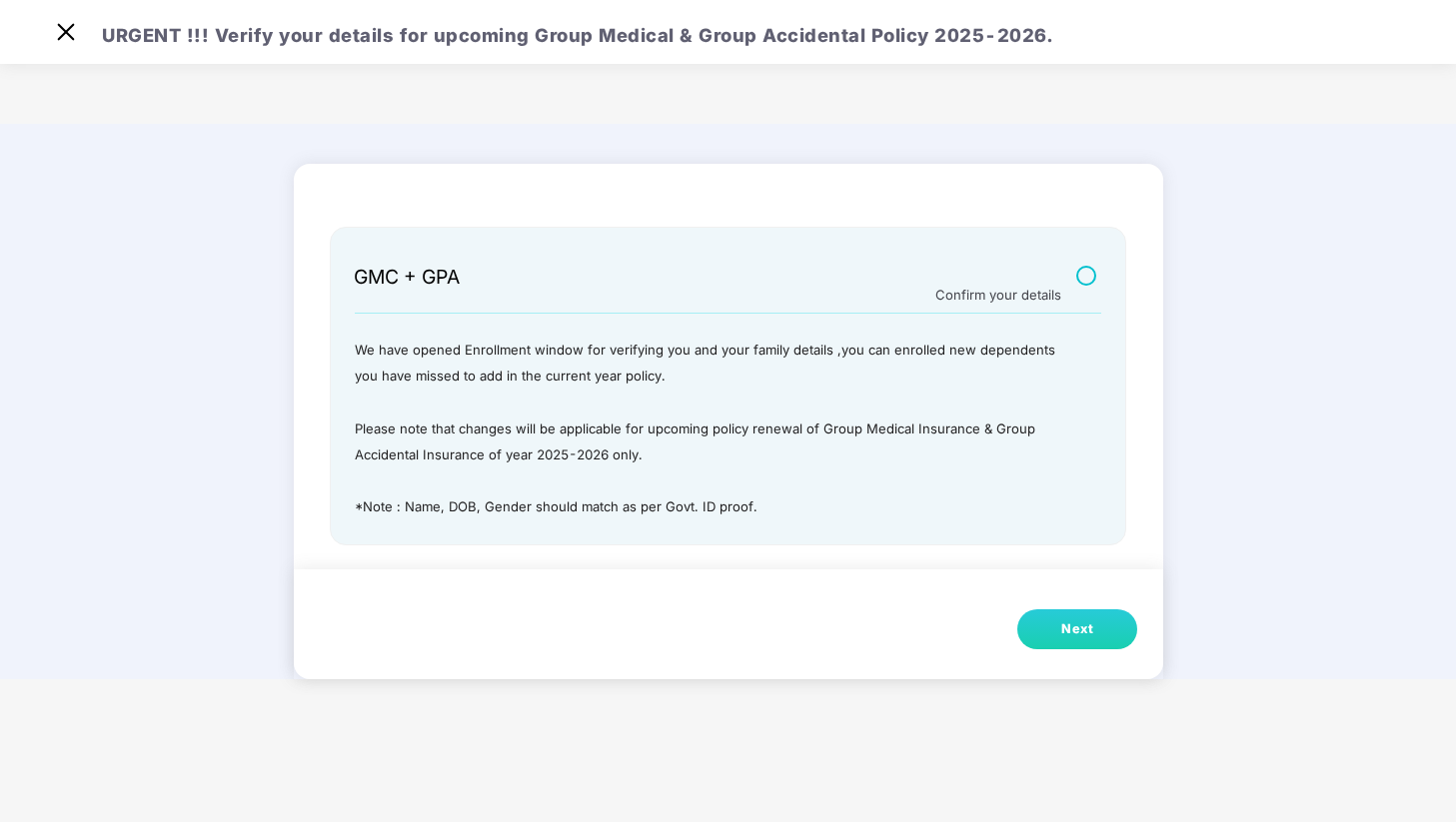 click on "Next" at bounding box center (1077, 629) 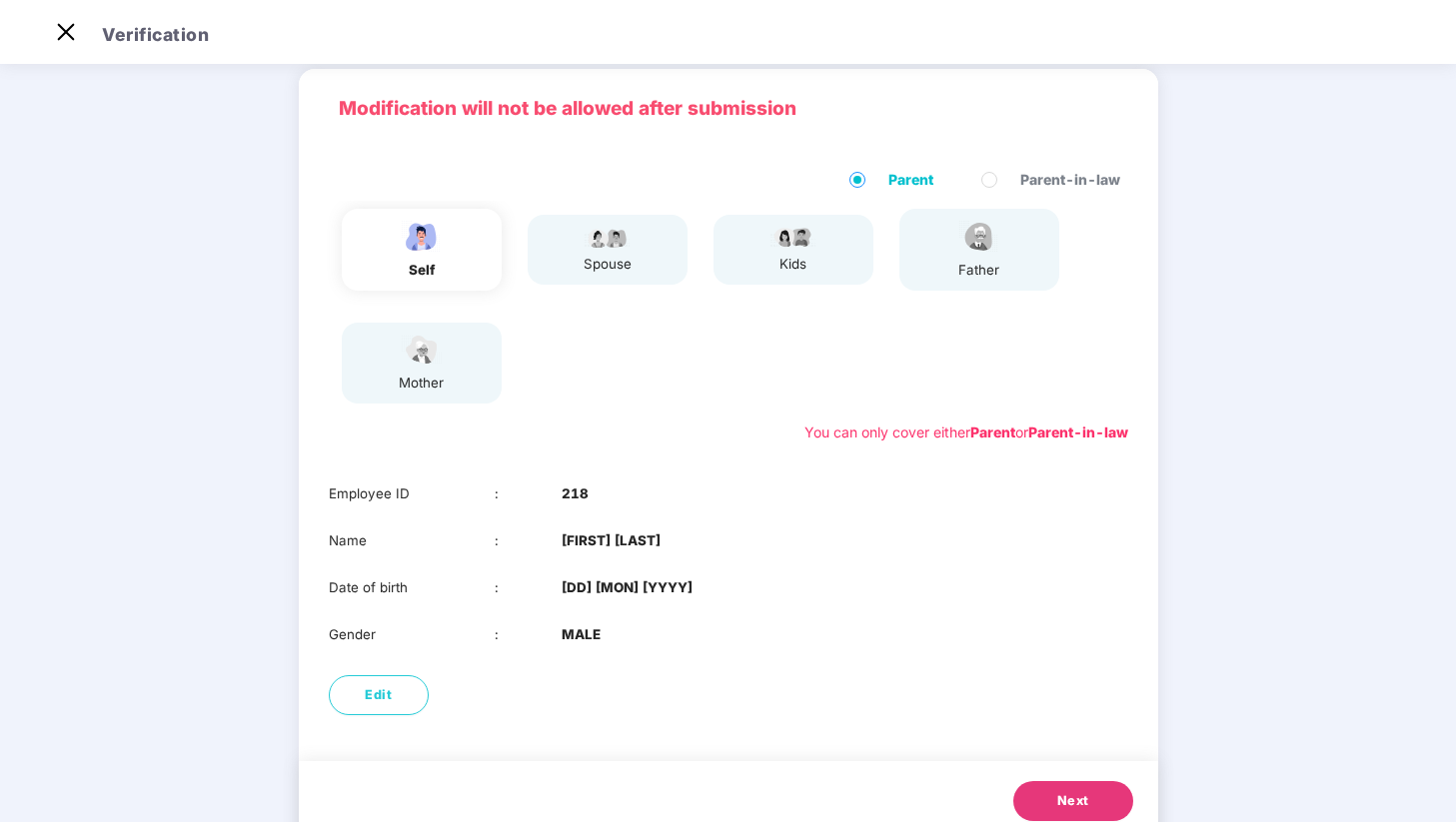 scroll, scrollTop: 138, scrollLeft: 0, axis: vertical 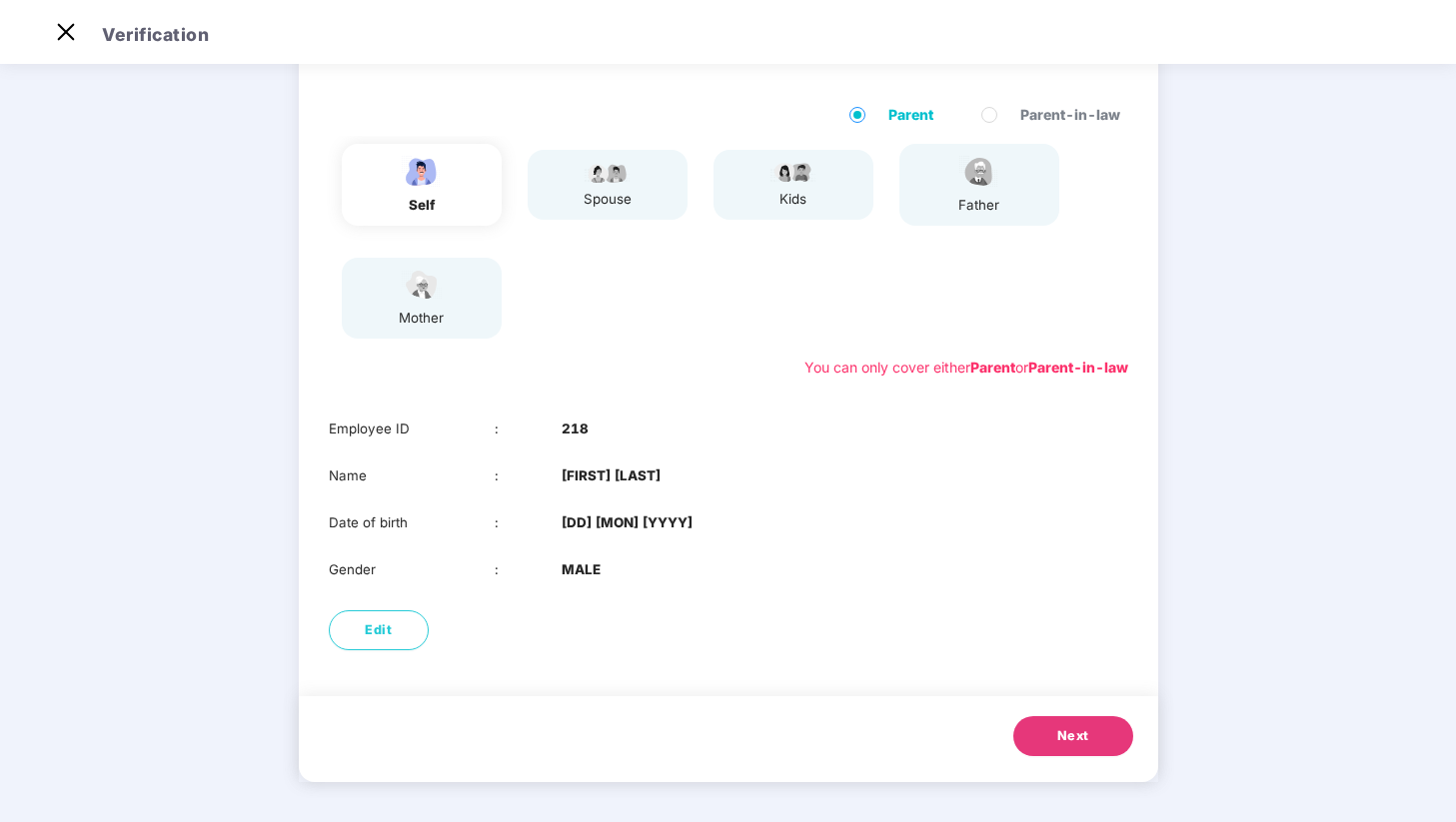 click on "Next" at bounding box center (1073, 736) 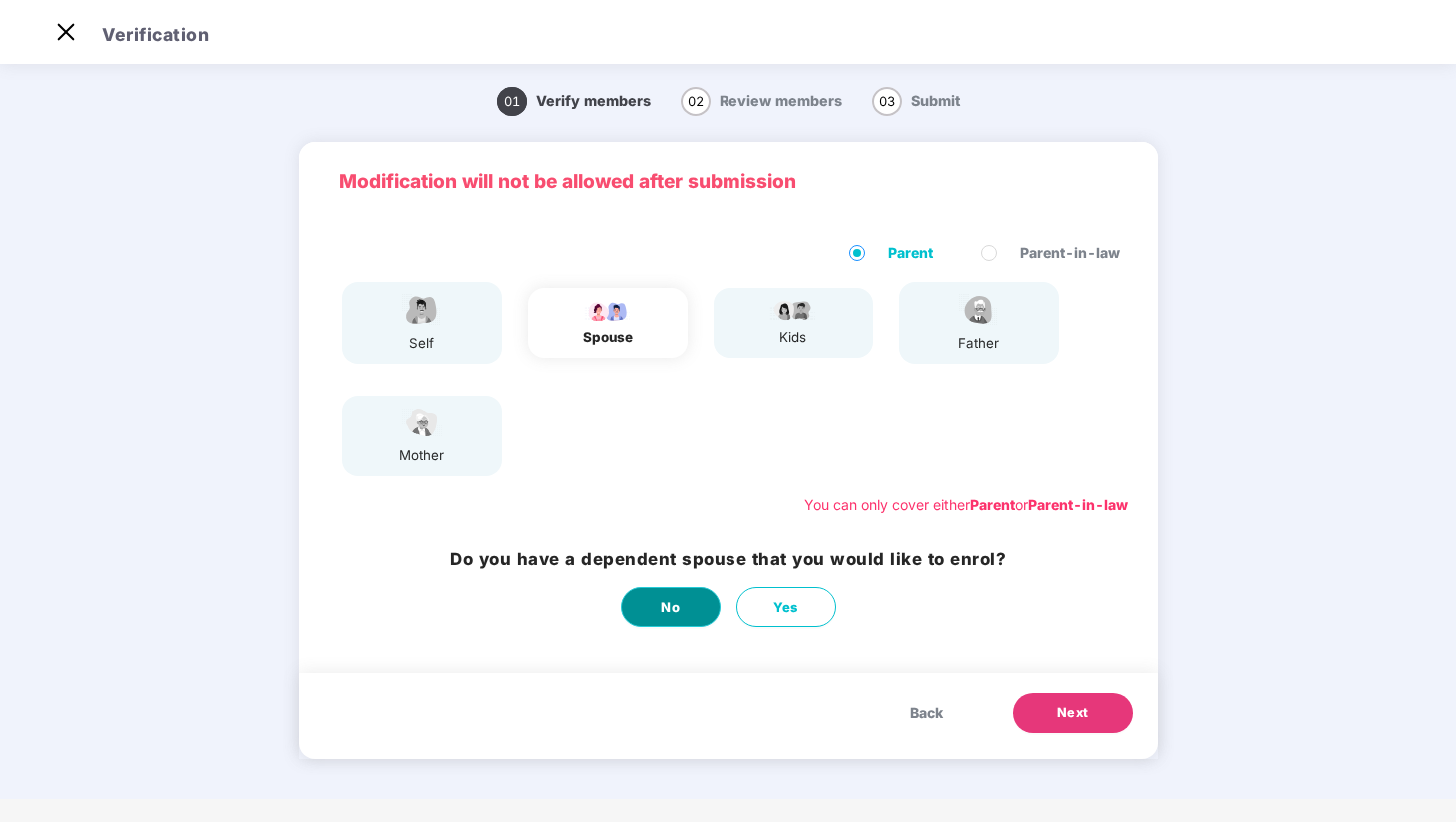 click on "No" at bounding box center (670, 607) 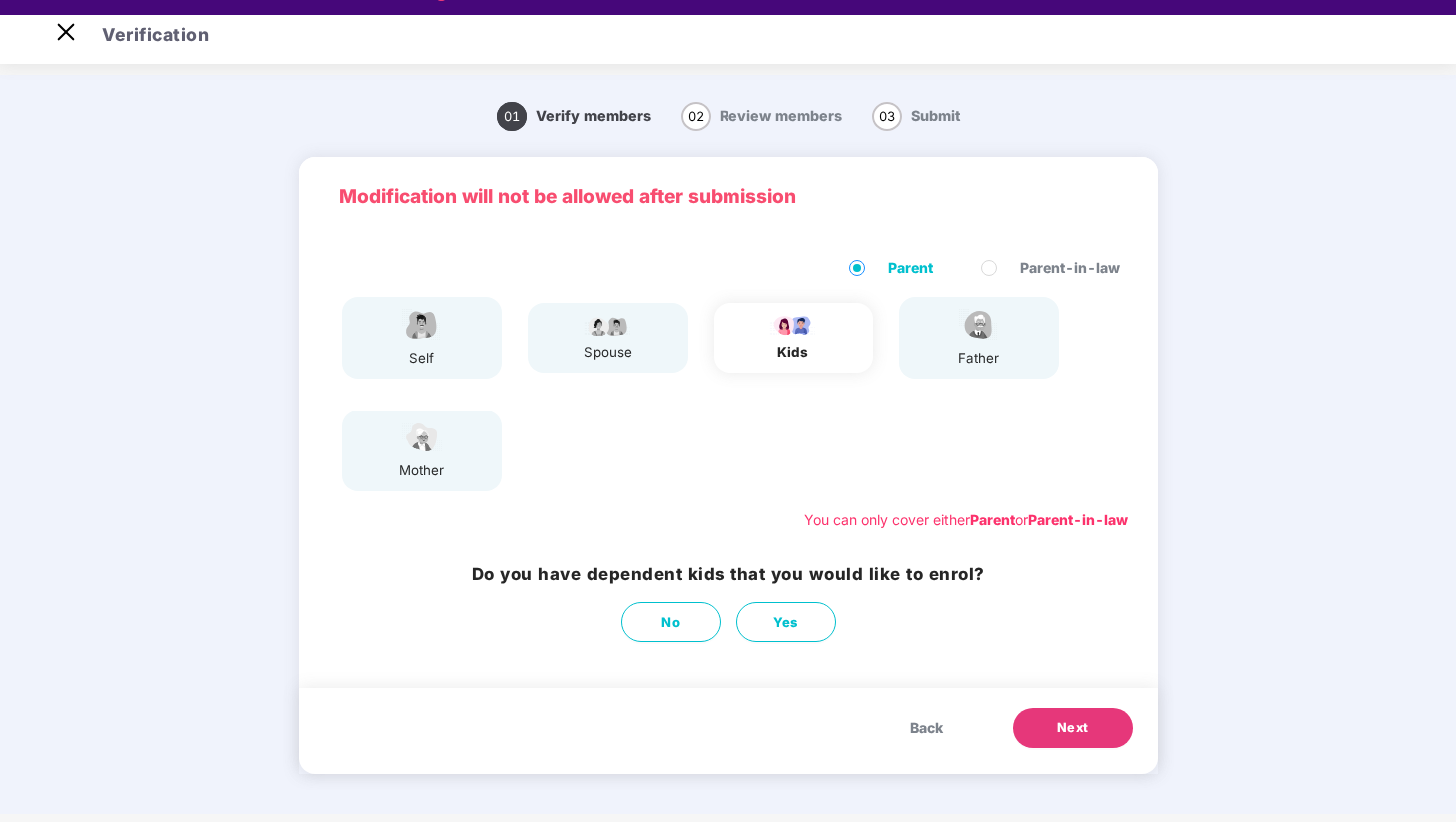 scroll, scrollTop: 36, scrollLeft: 0, axis: vertical 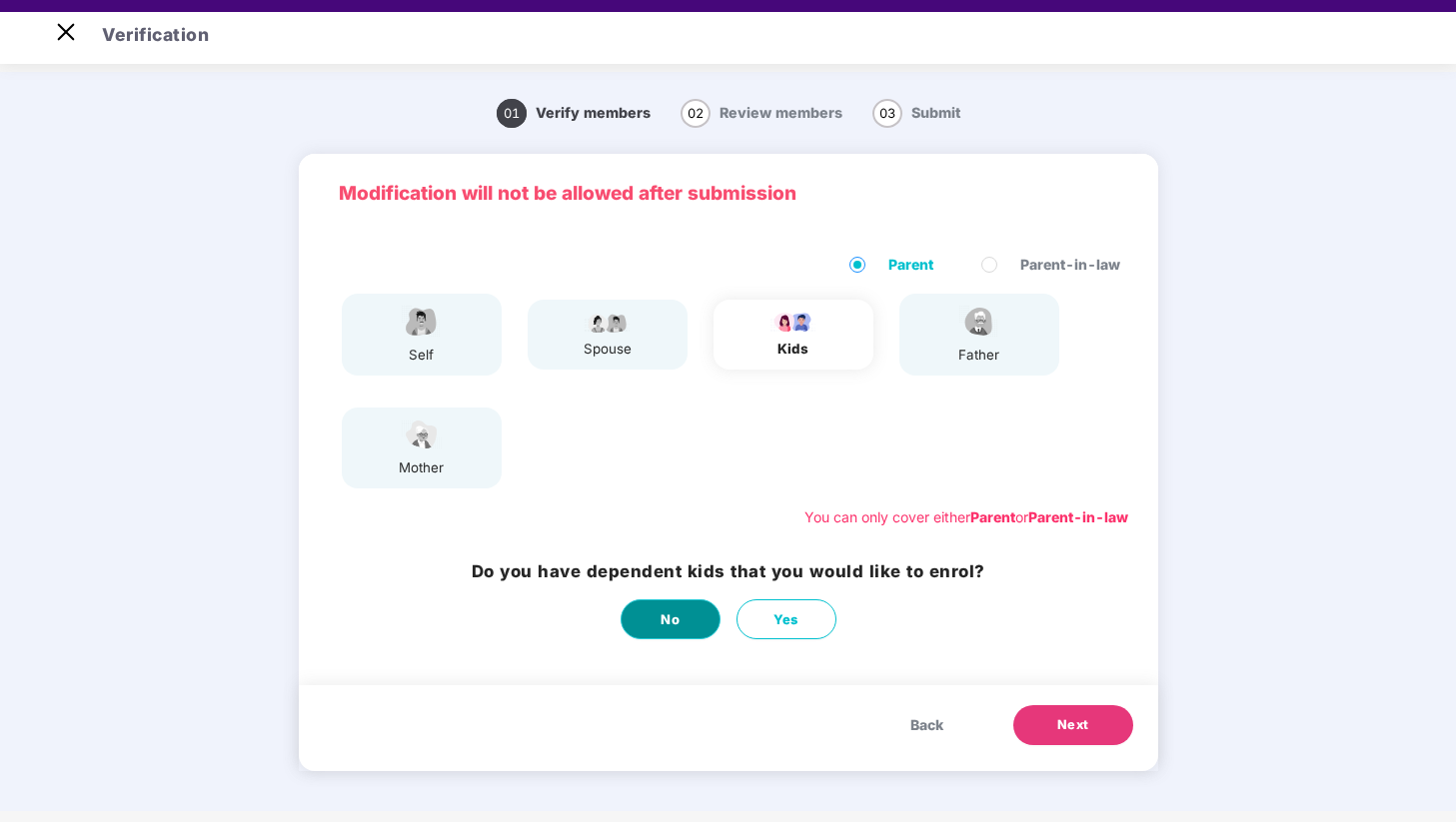 click on "No" at bounding box center [671, 619] 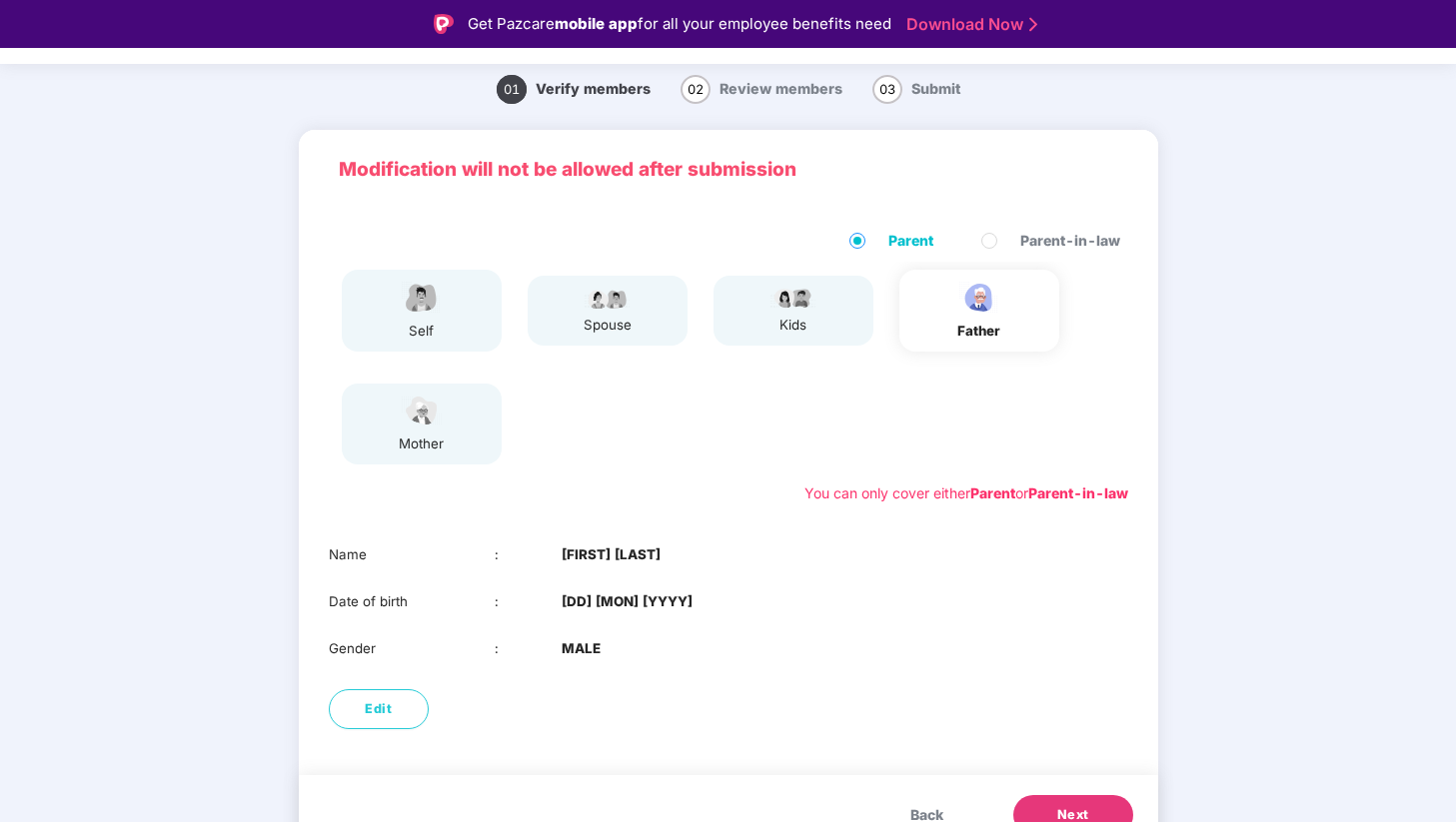 scroll, scrollTop: 91, scrollLeft: 0, axis: vertical 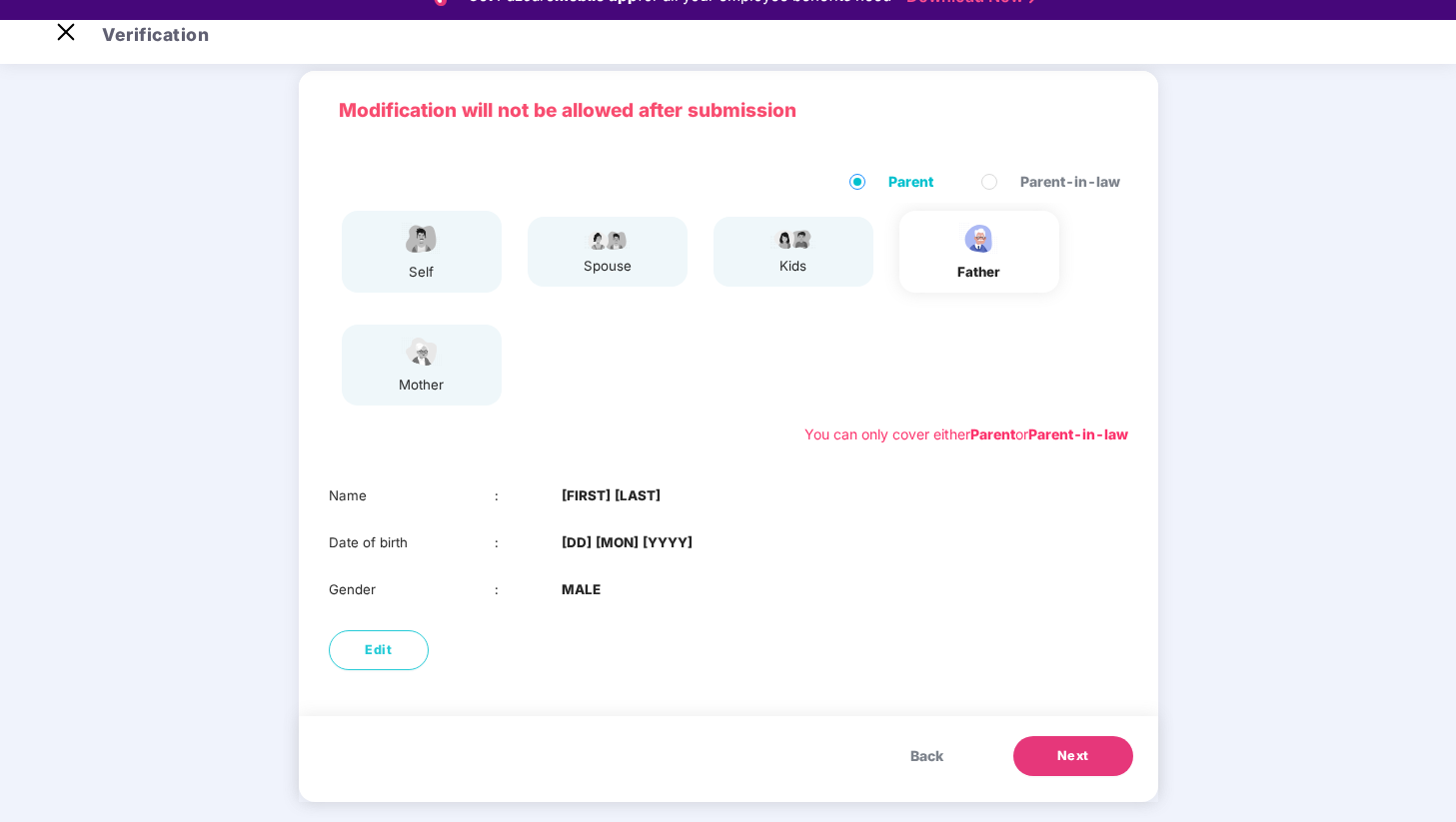 click on "Next" at bounding box center [1073, 756] 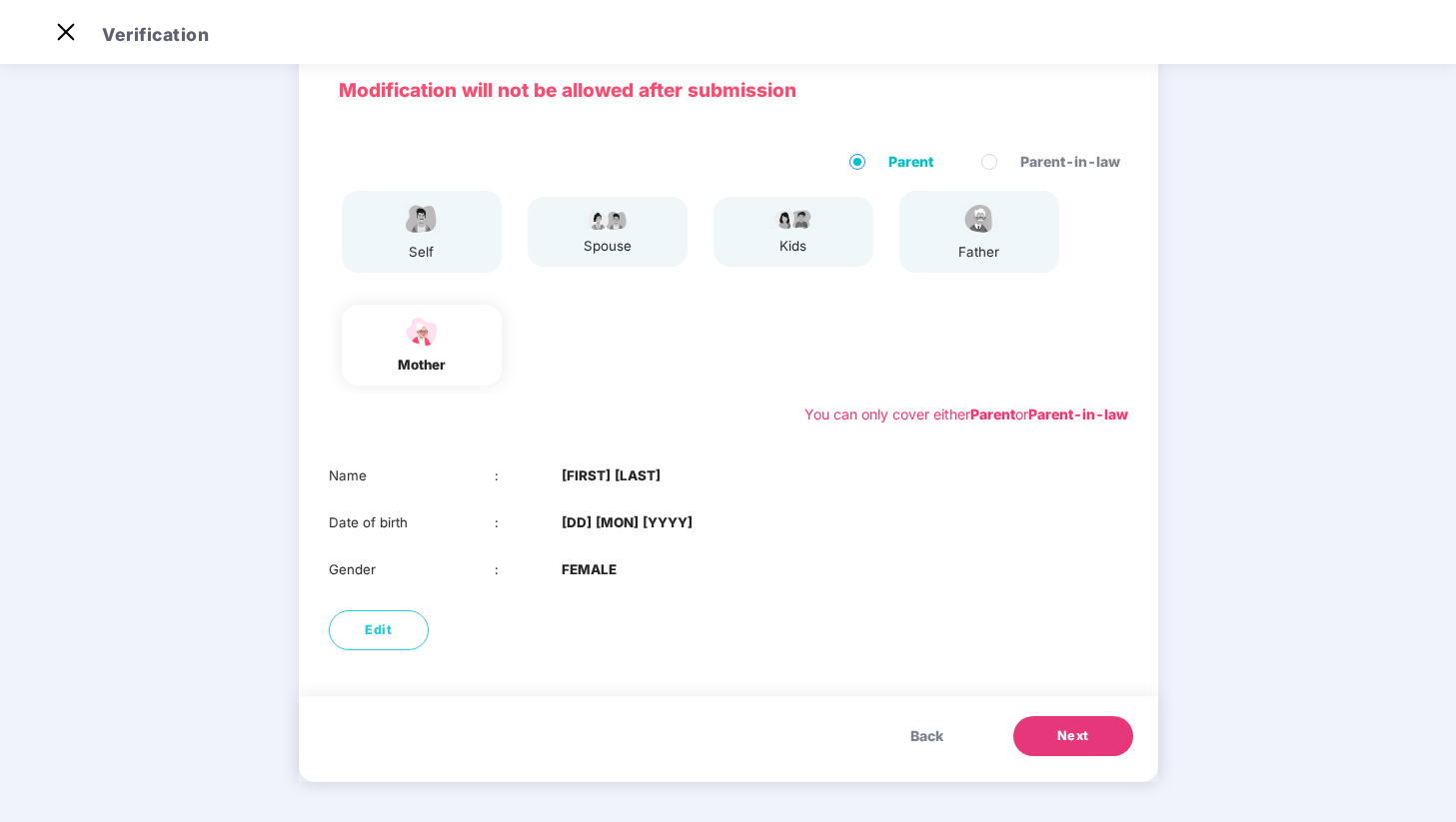 click on "Next" at bounding box center [1073, 736] 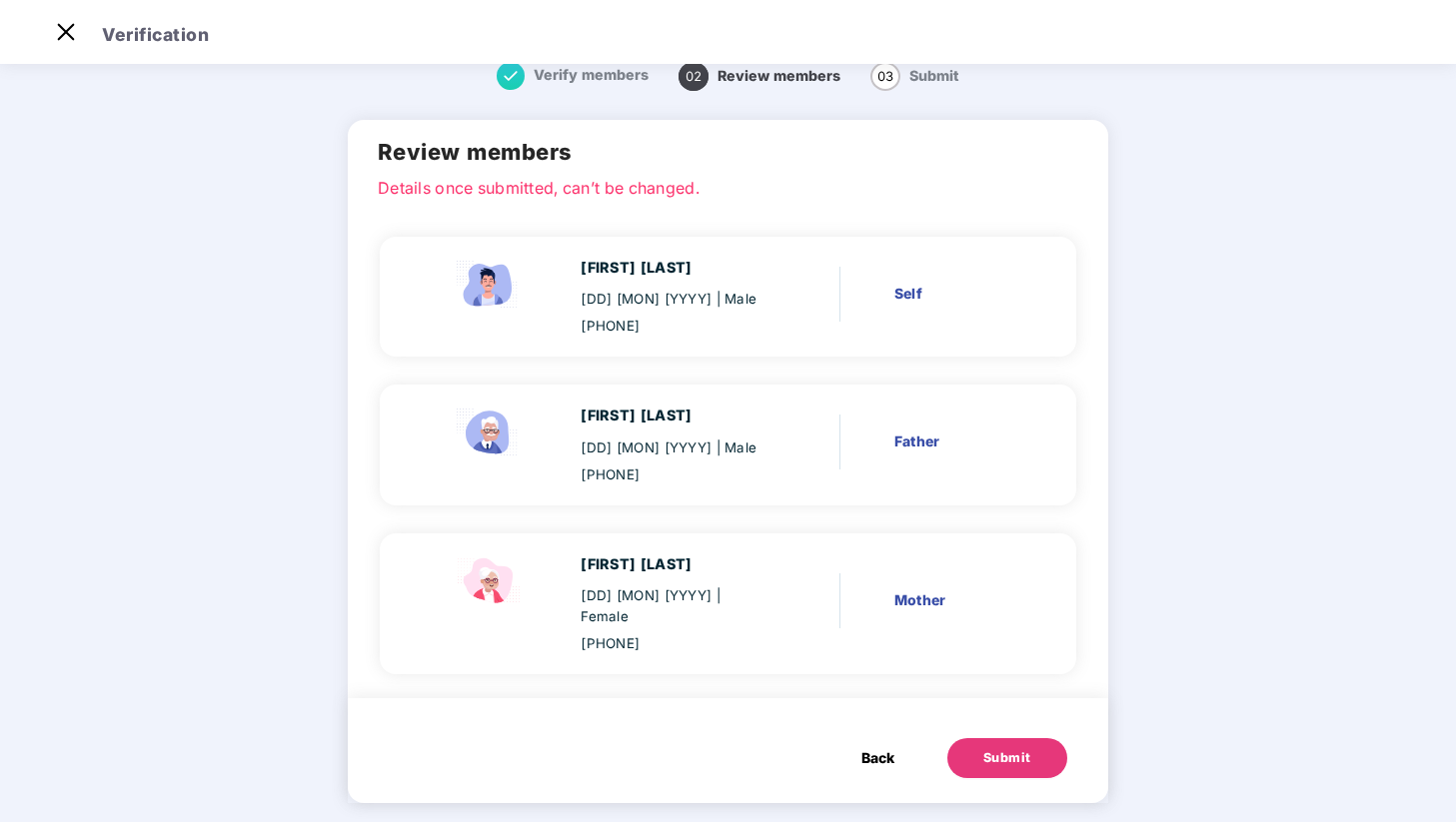 click on "Submit" at bounding box center [1007, 758] 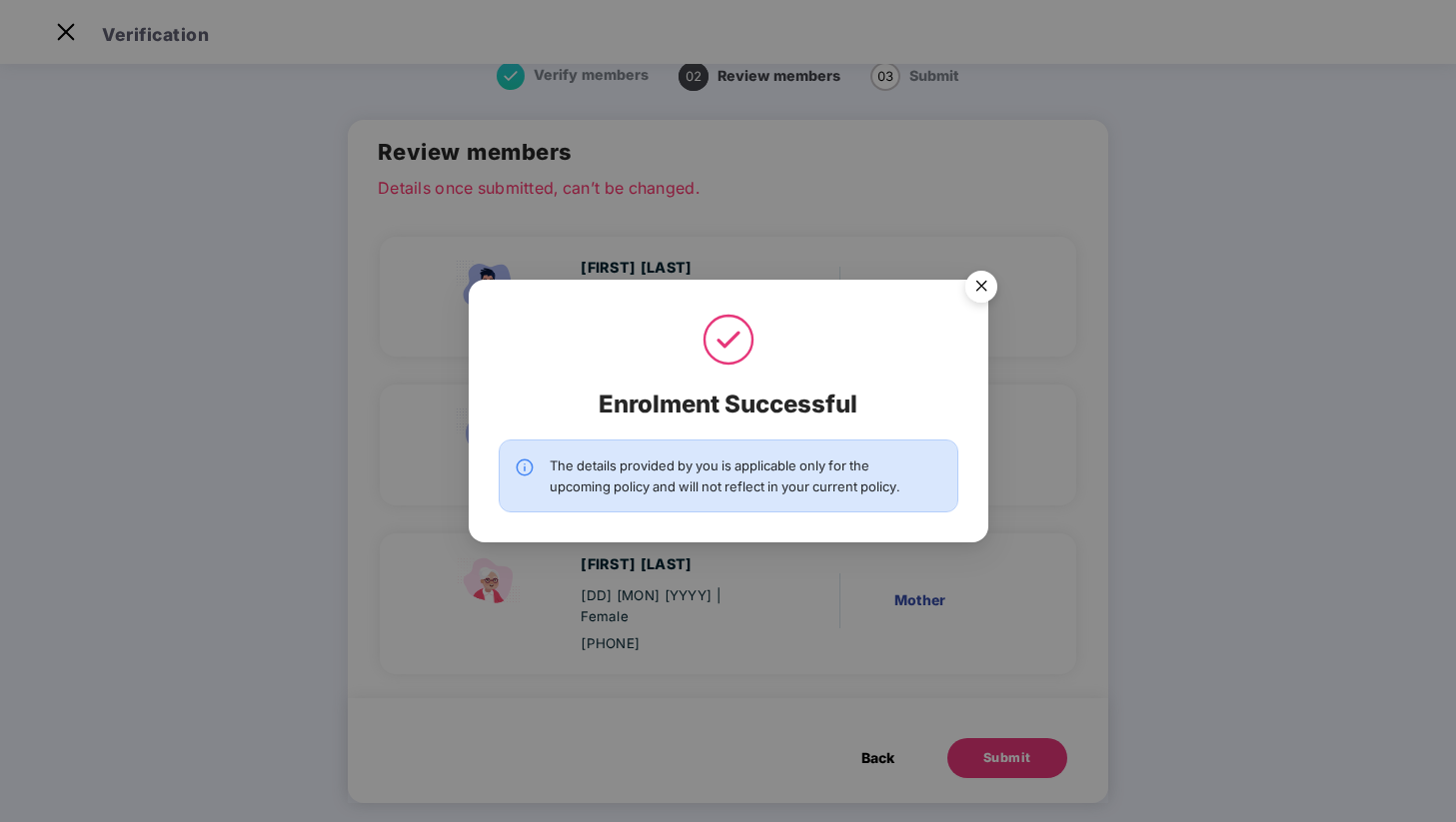click at bounding box center (981, 290) 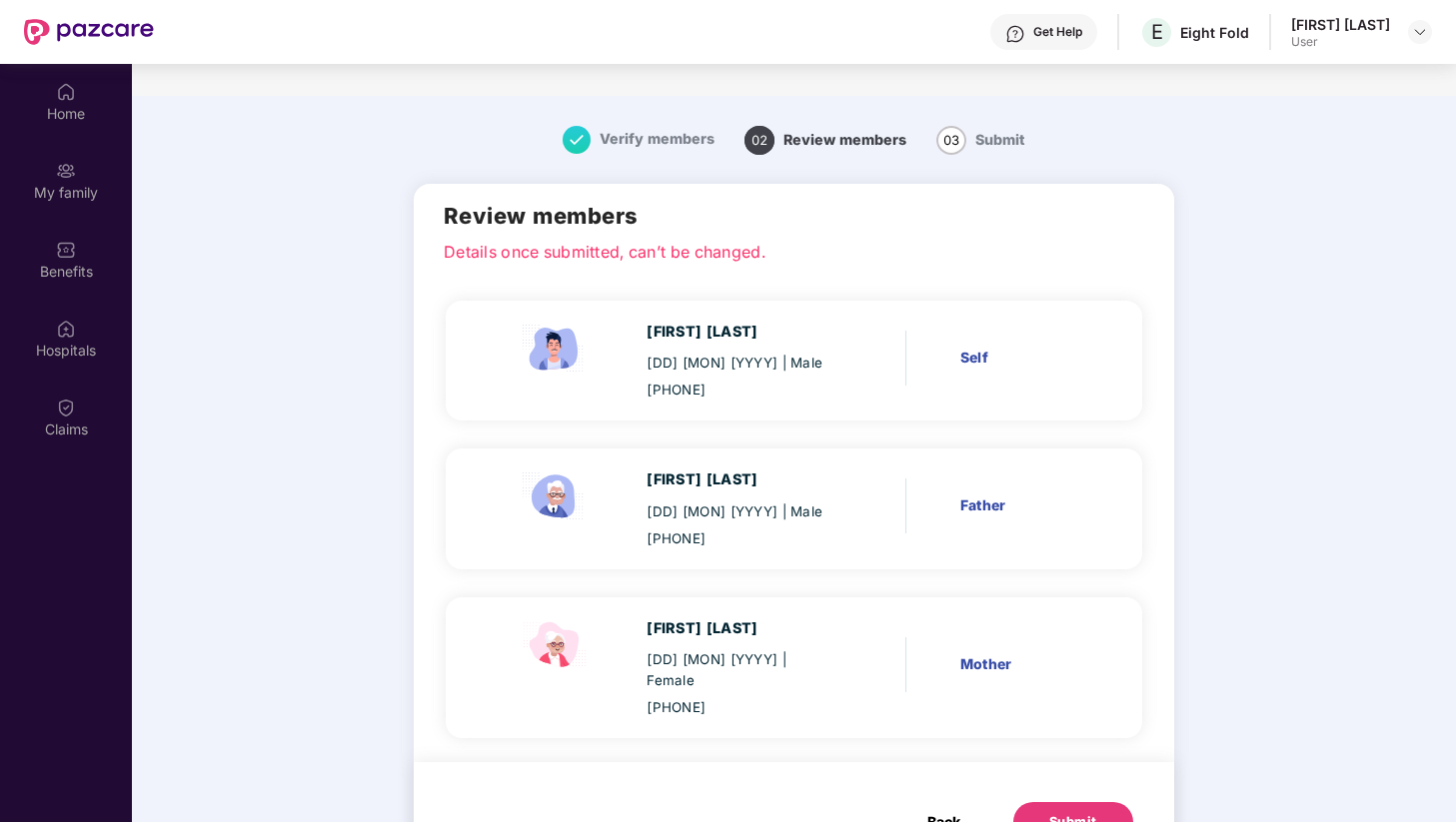 scroll, scrollTop: 112, scrollLeft: 0, axis: vertical 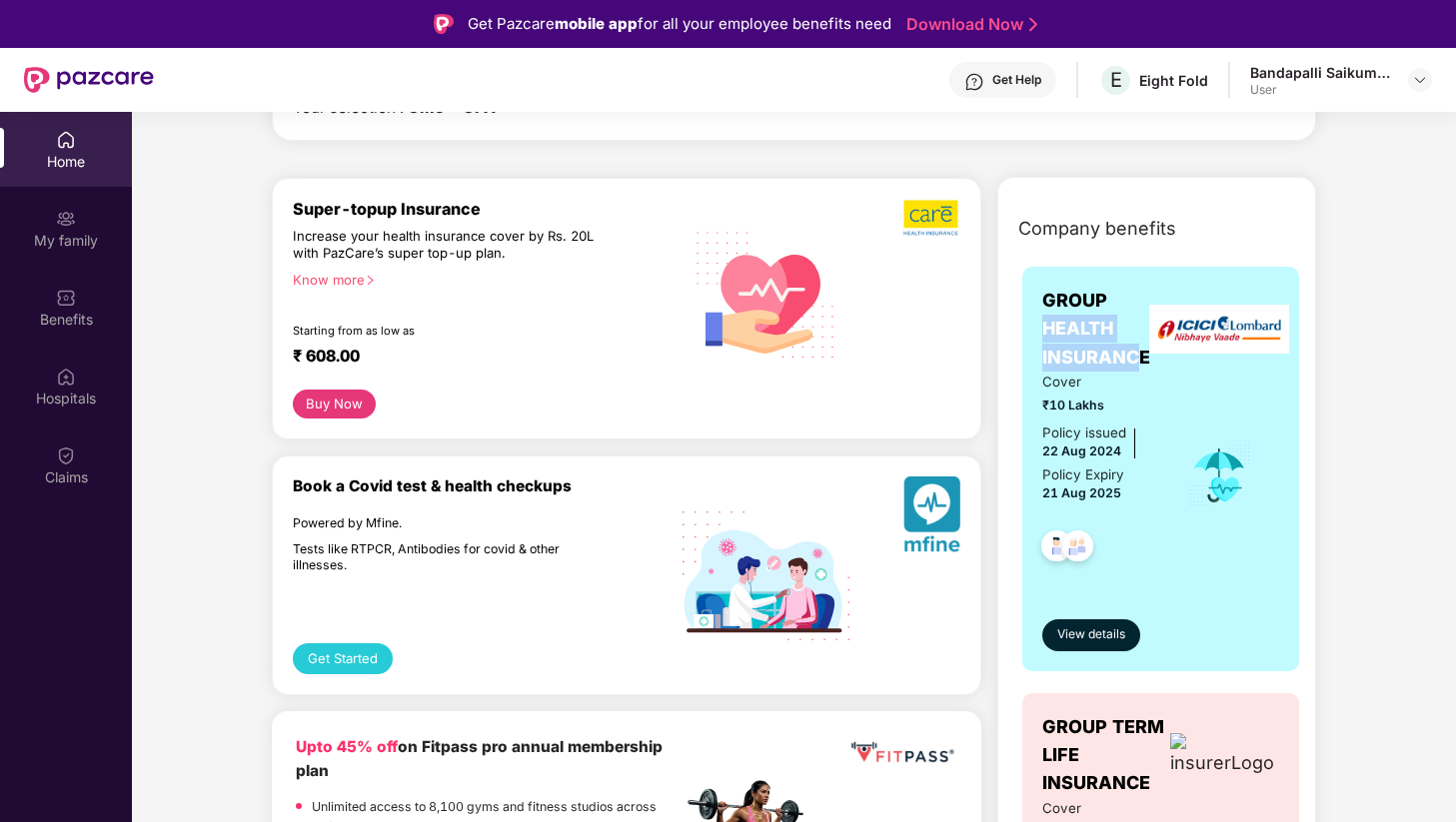 drag, startPoint x: 1047, startPoint y: 336, endPoint x: 1143, endPoint y: 354, distance: 97.67292 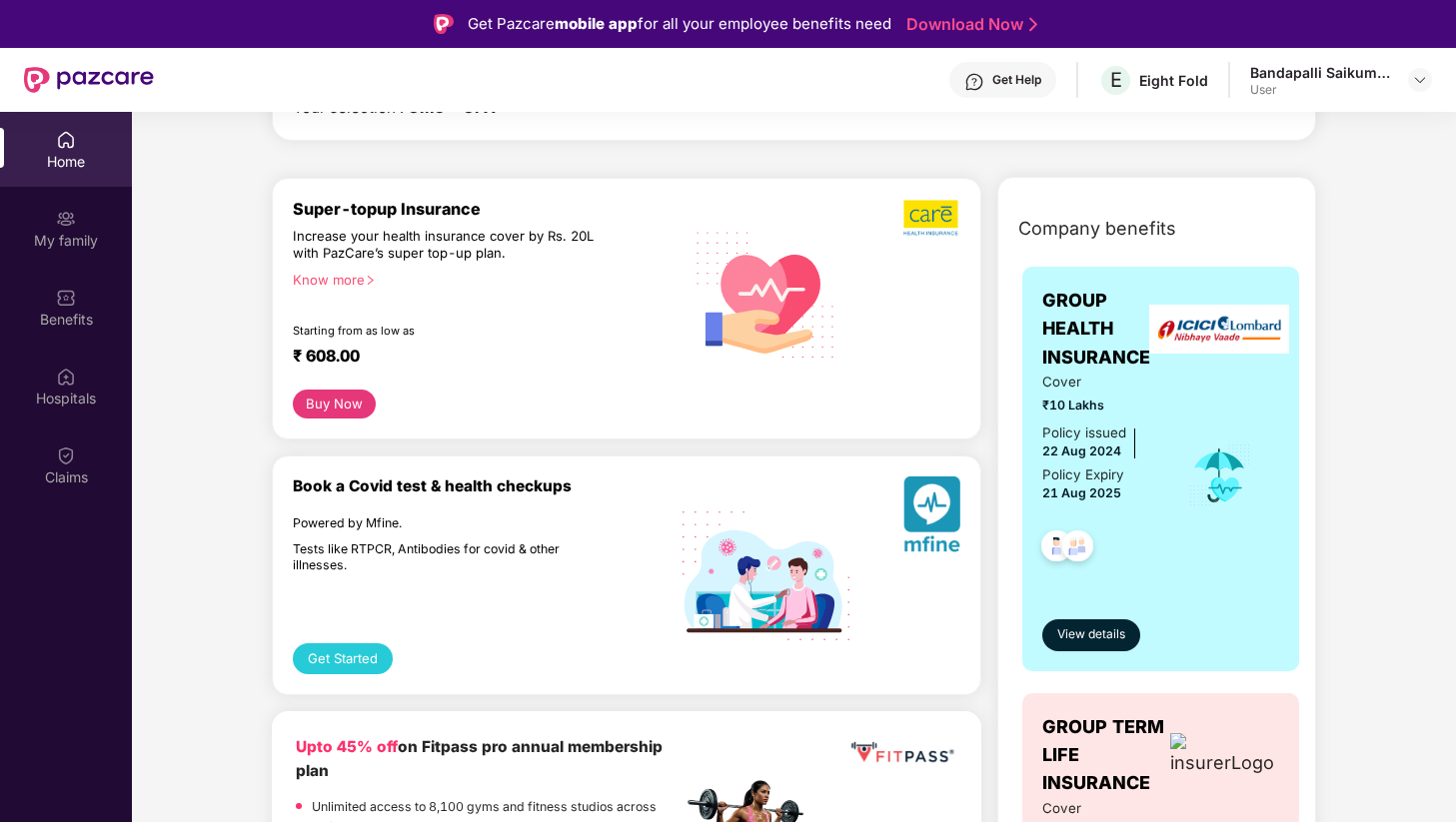 click on "Cover" at bounding box center (1100, 382) 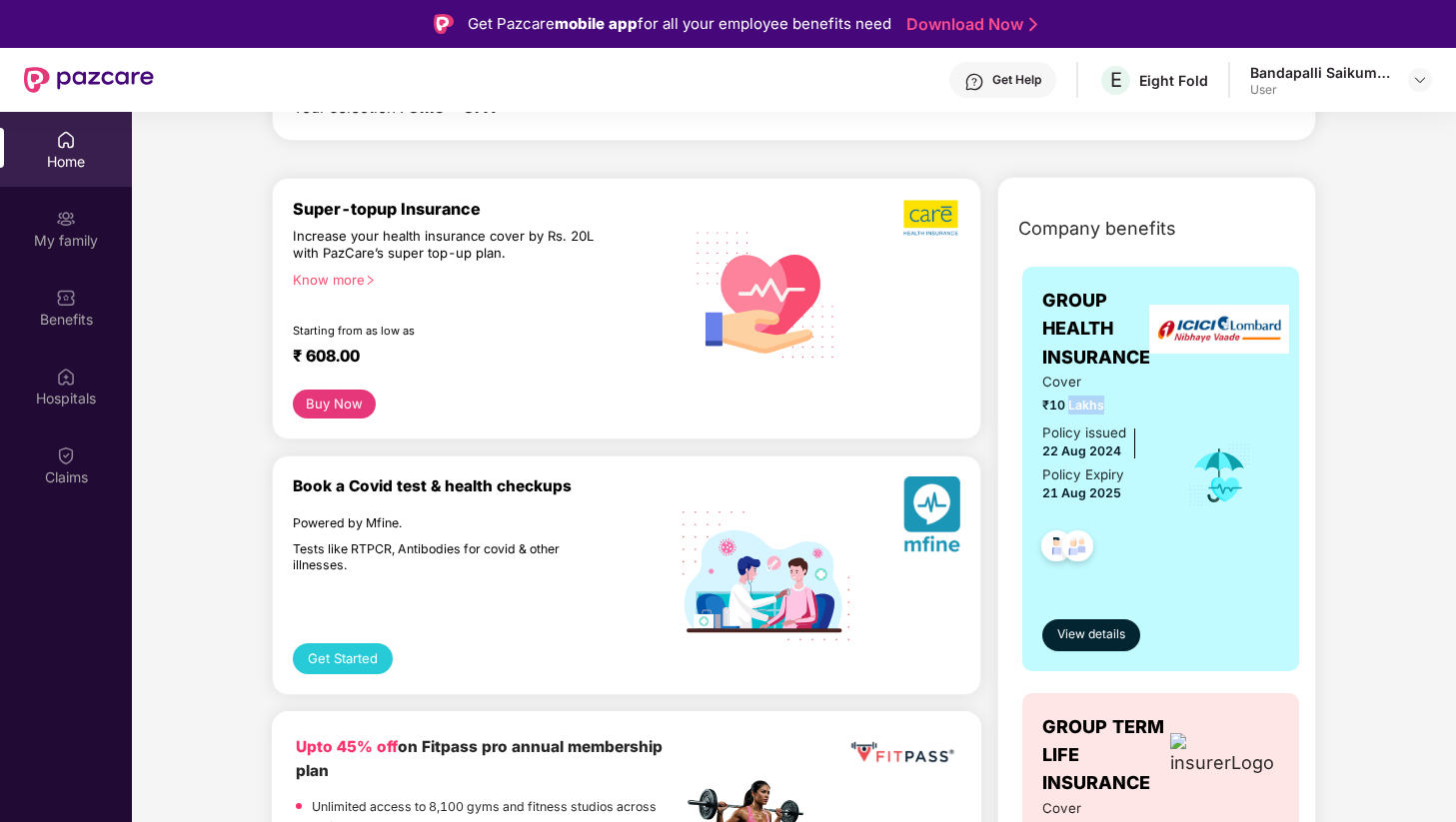 click on "₹10 Lakhs" at bounding box center (1100, 405) 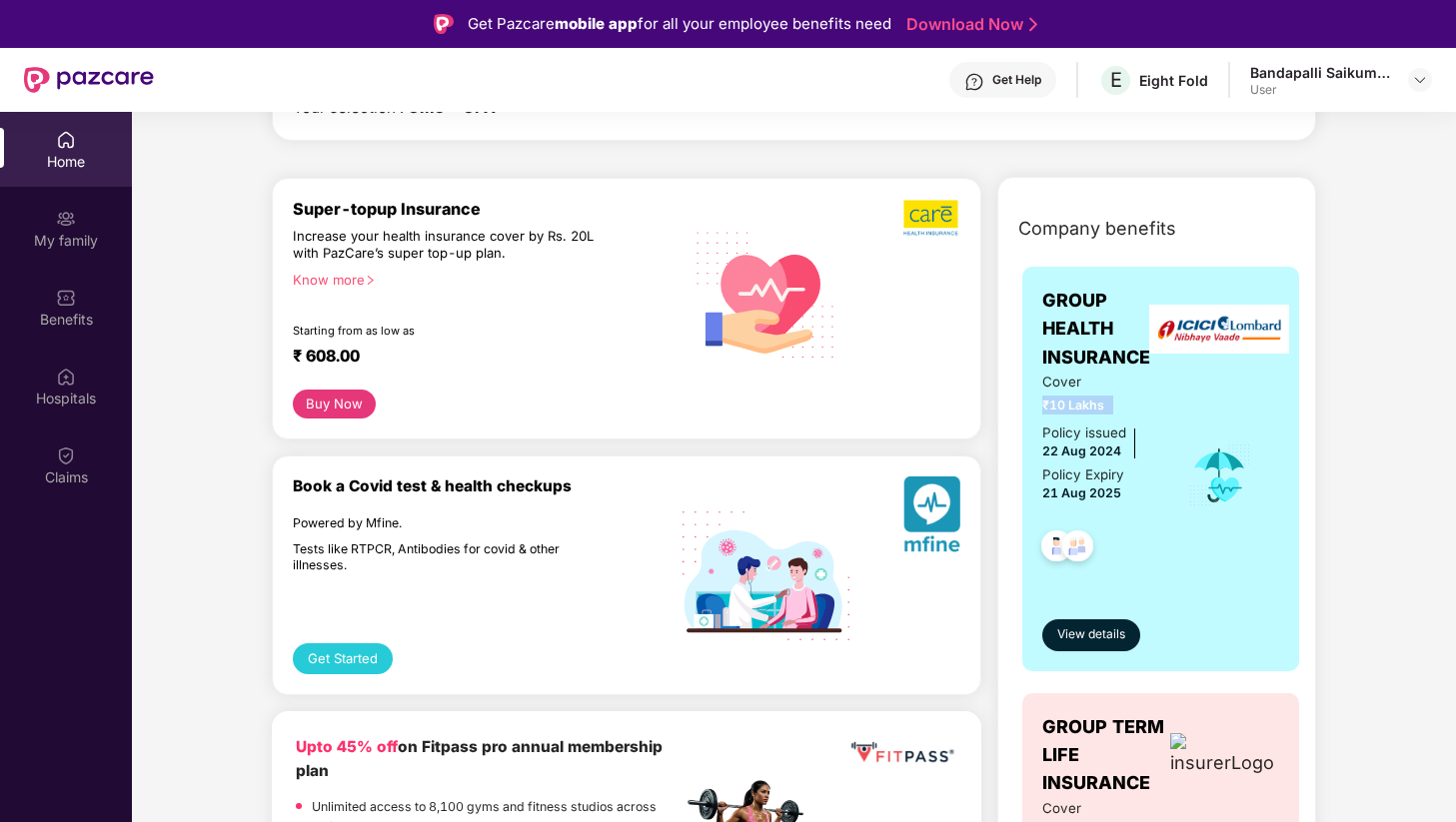 click on "₹10 Lakhs" at bounding box center [1100, 405] 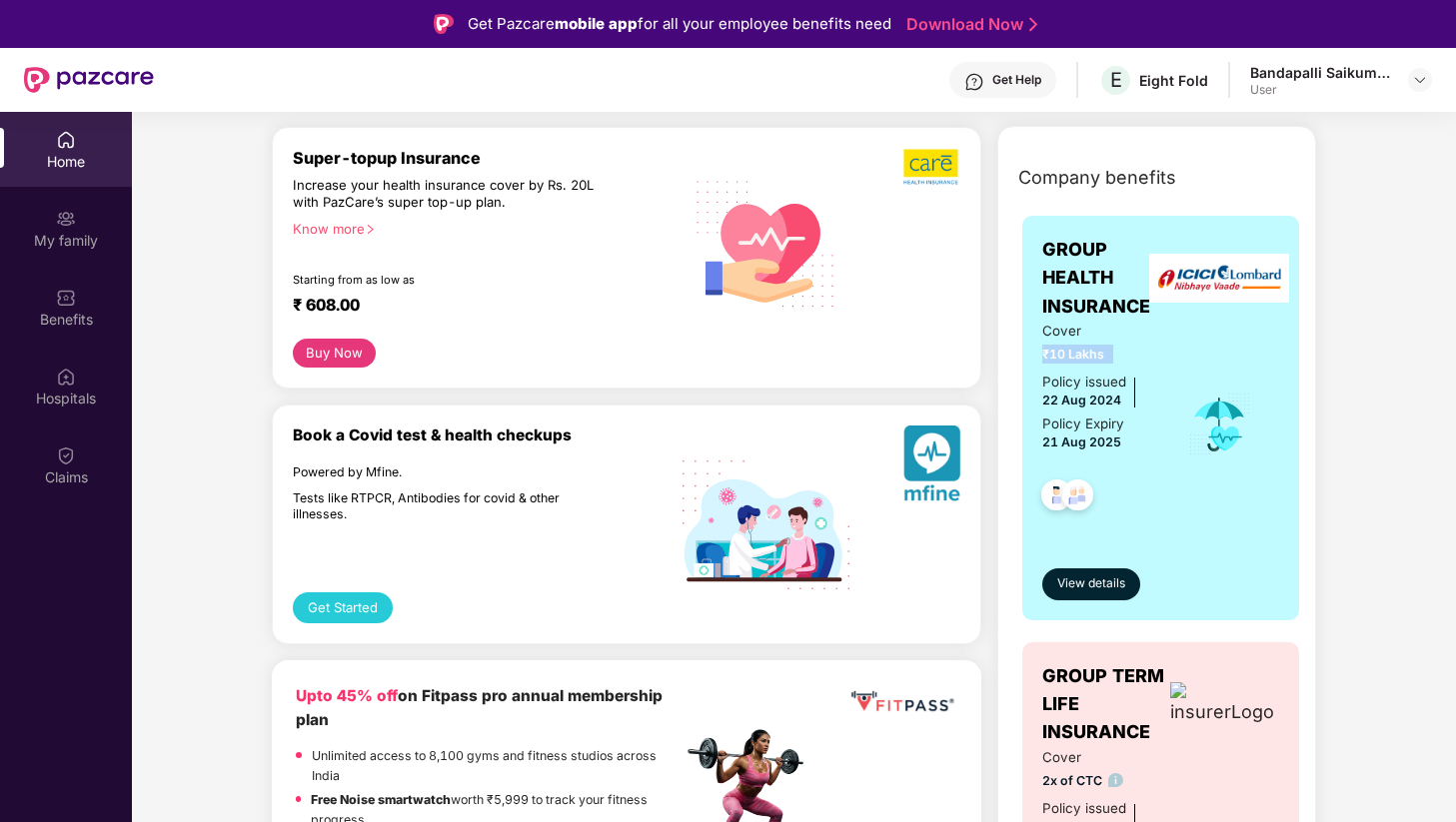 scroll, scrollTop: 410, scrollLeft: 0, axis: vertical 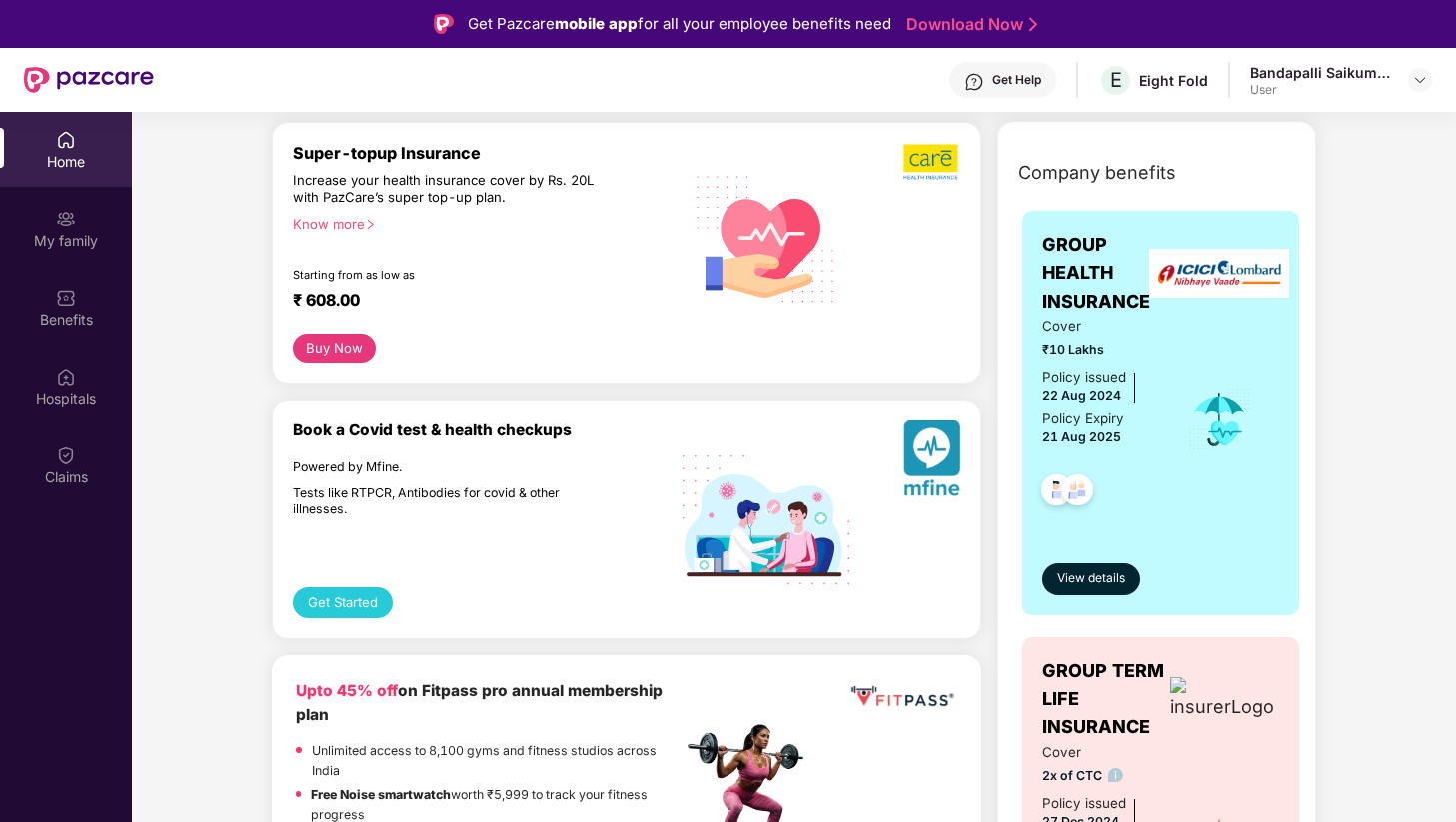 click on "[DATE]" at bounding box center [1084, 387] 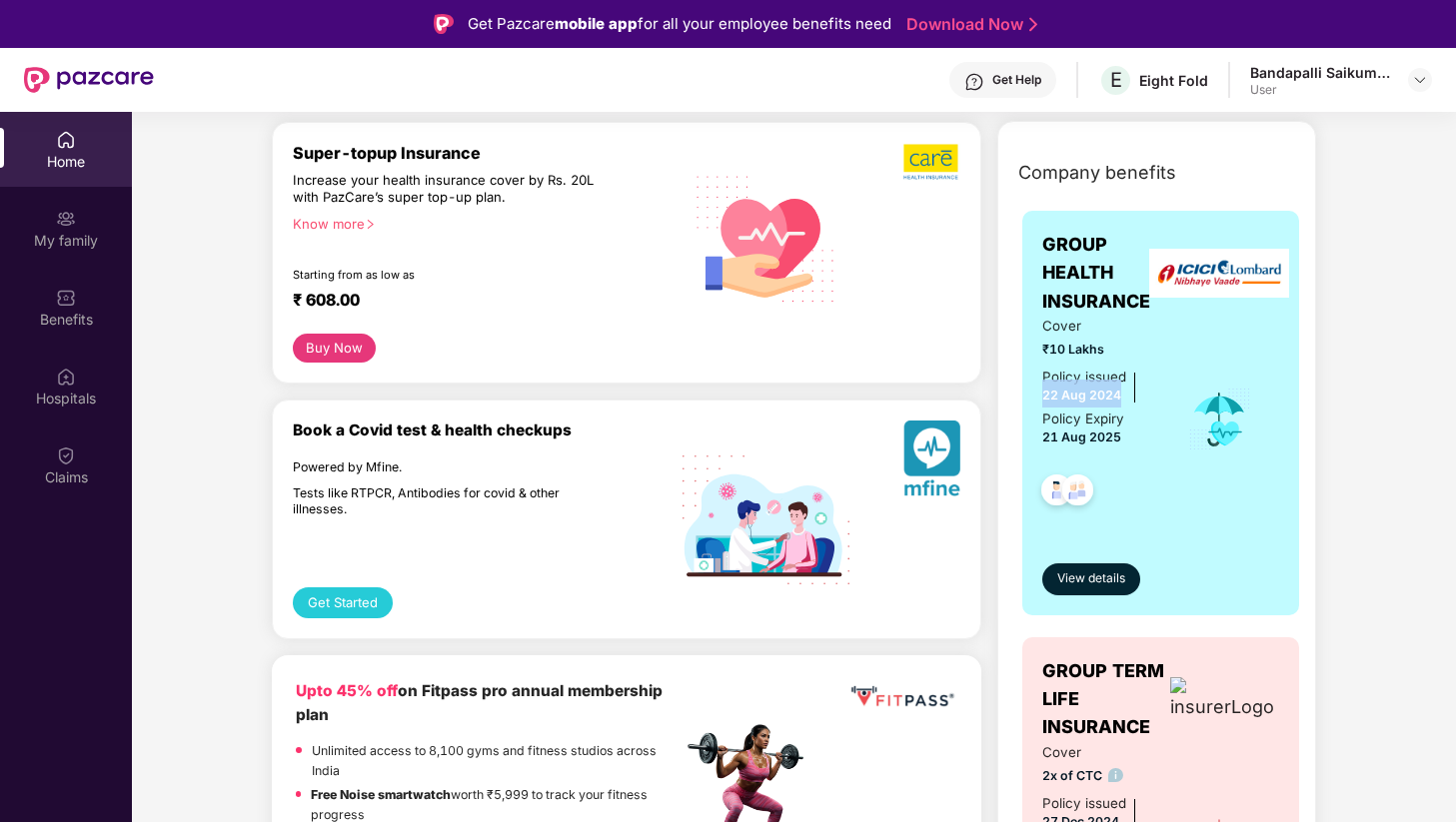 drag, startPoint x: 1121, startPoint y: 396, endPoint x: 1037, endPoint y: 396, distance: 84 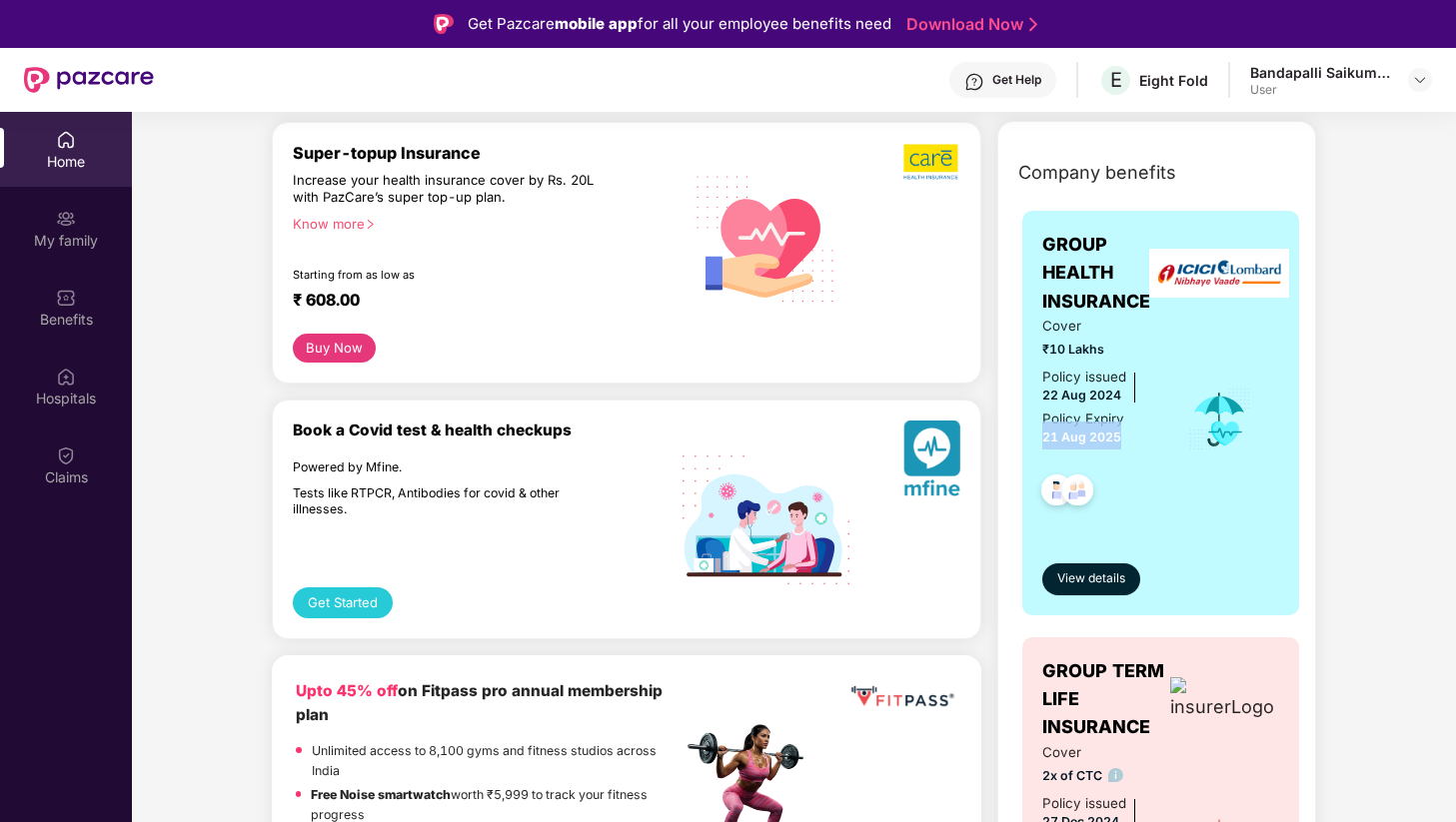 drag, startPoint x: 1044, startPoint y: 440, endPoint x: 1131, endPoint y: 447, distance: 87.28115 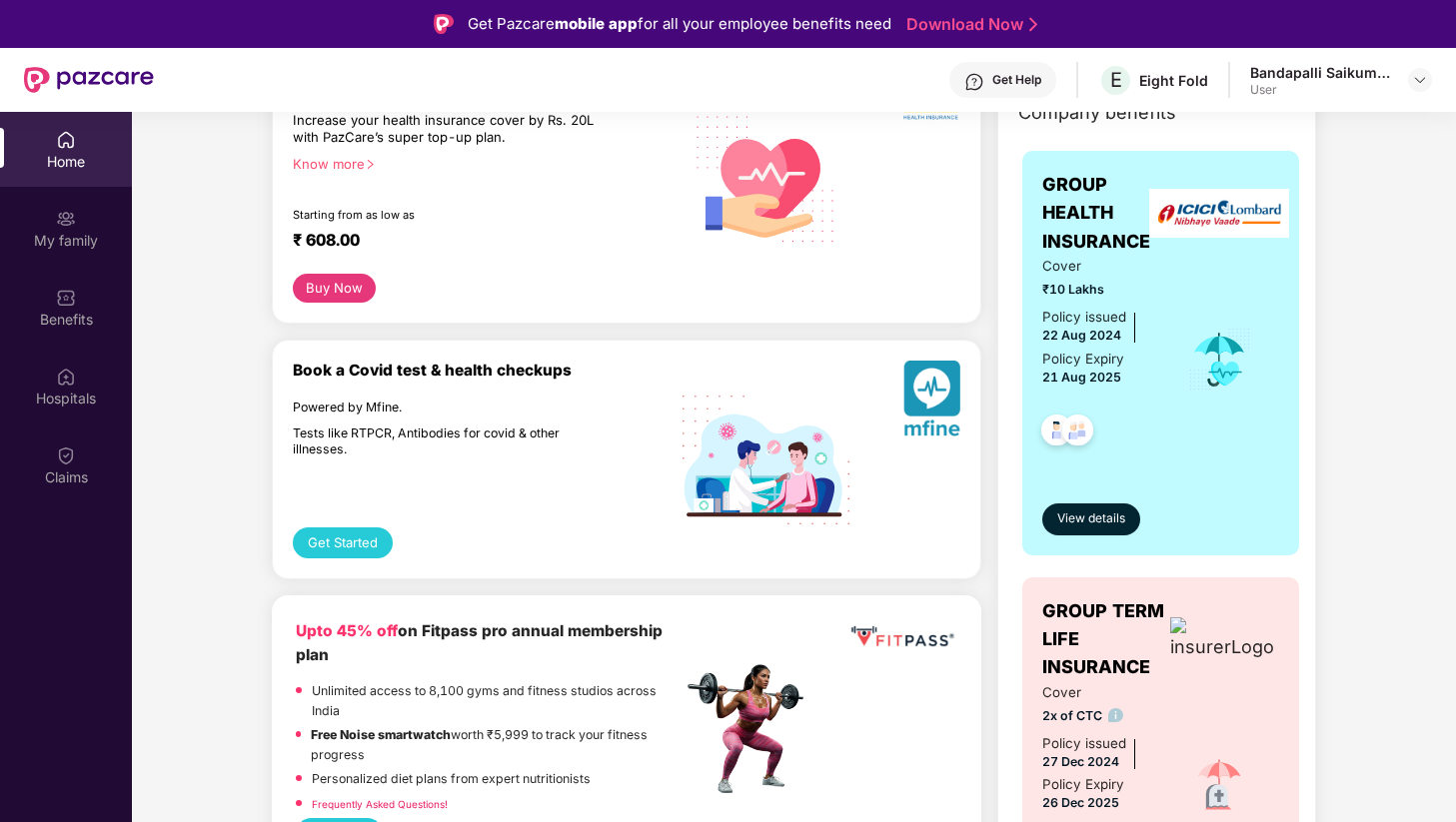 scroll, scrollTop: 494, scrollLeft: 0, axis: vertical 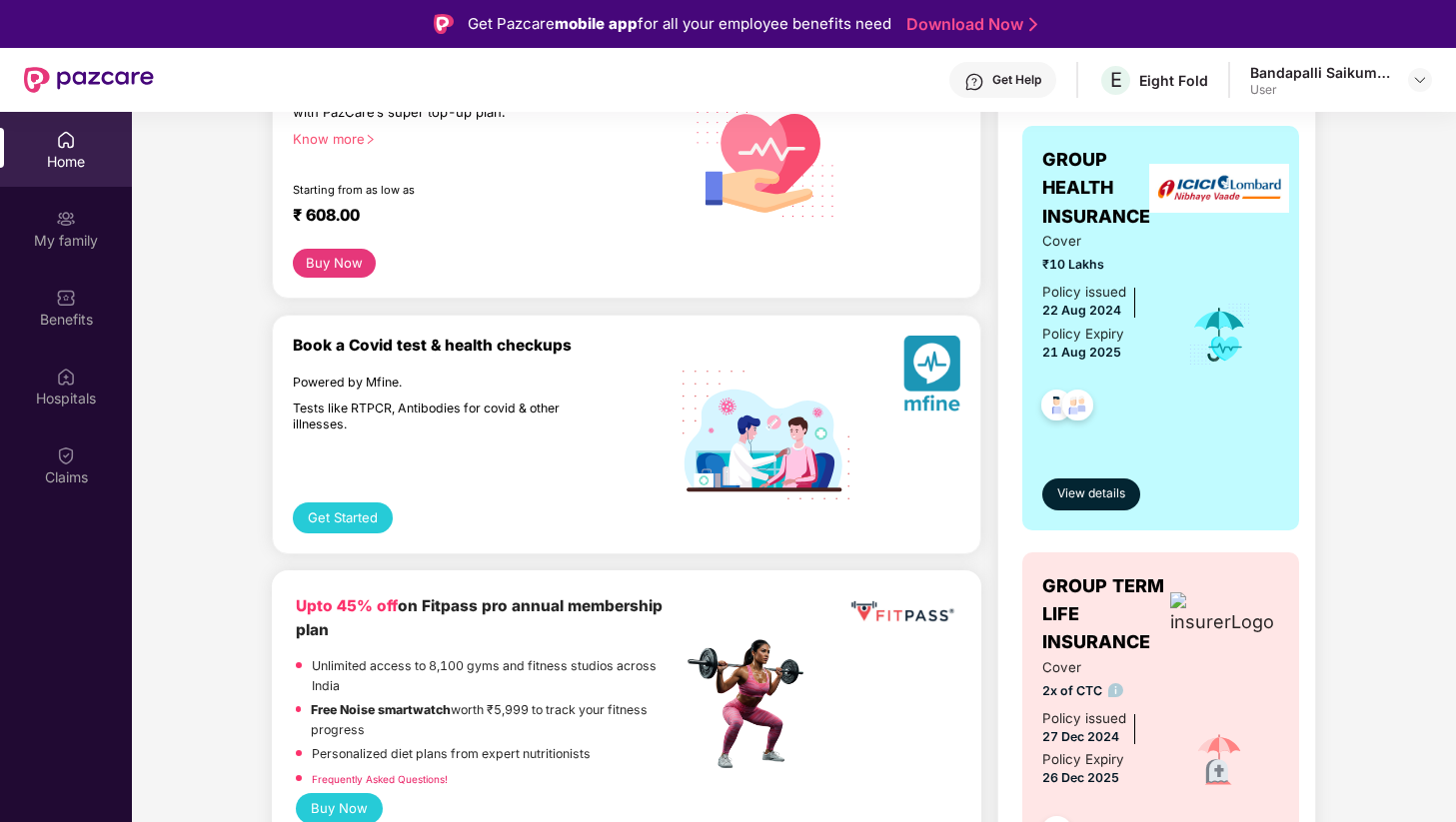click on "GROUP HEALTH INSURANCE Cover ₹10 Lakhs    Policy issued 22 Aug 2024 Policy Expiry 21 Aug 2025 View details" at bounding box center [1160, 328] 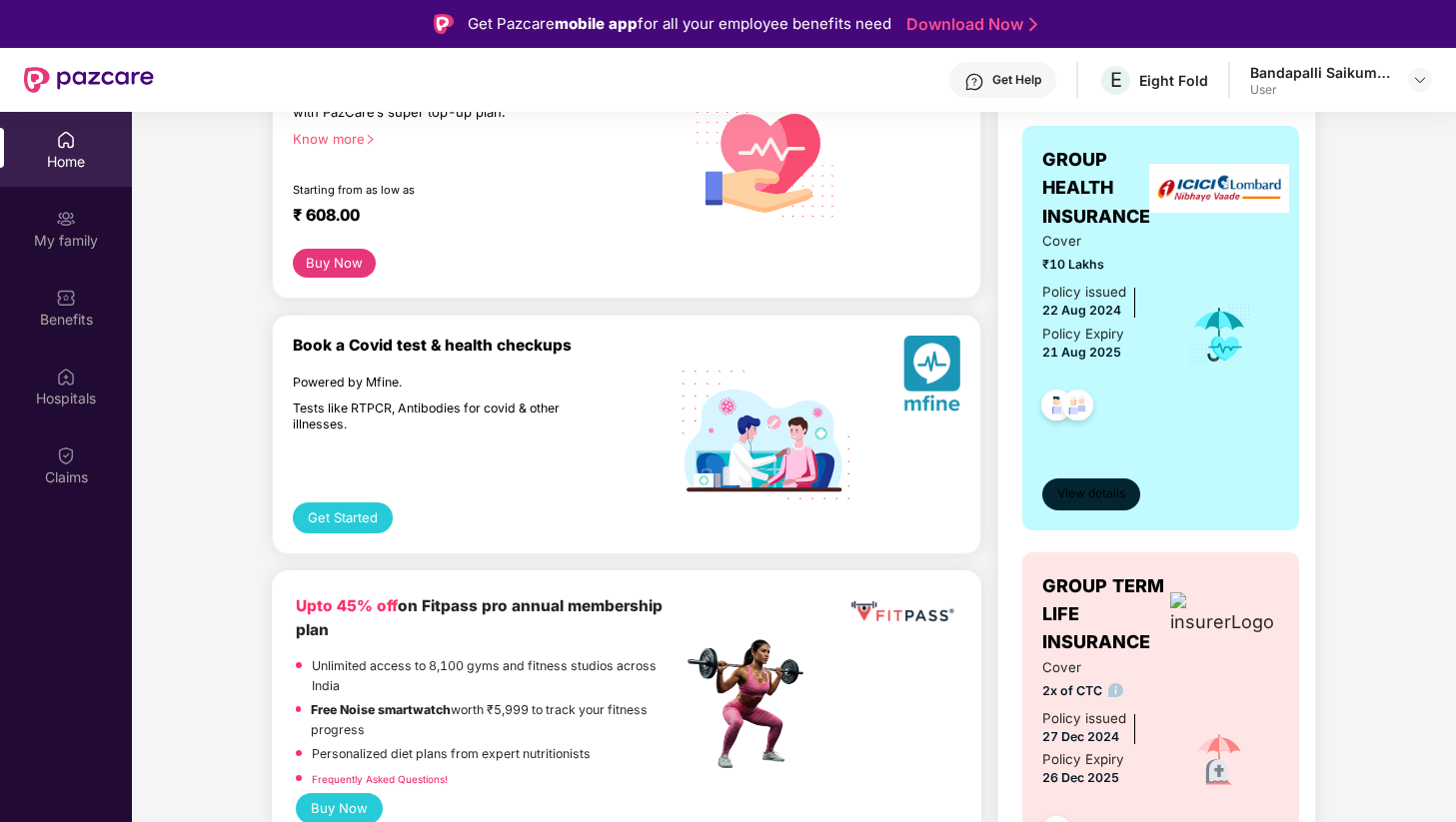click on "View details" at bounding box center (1091, 493) 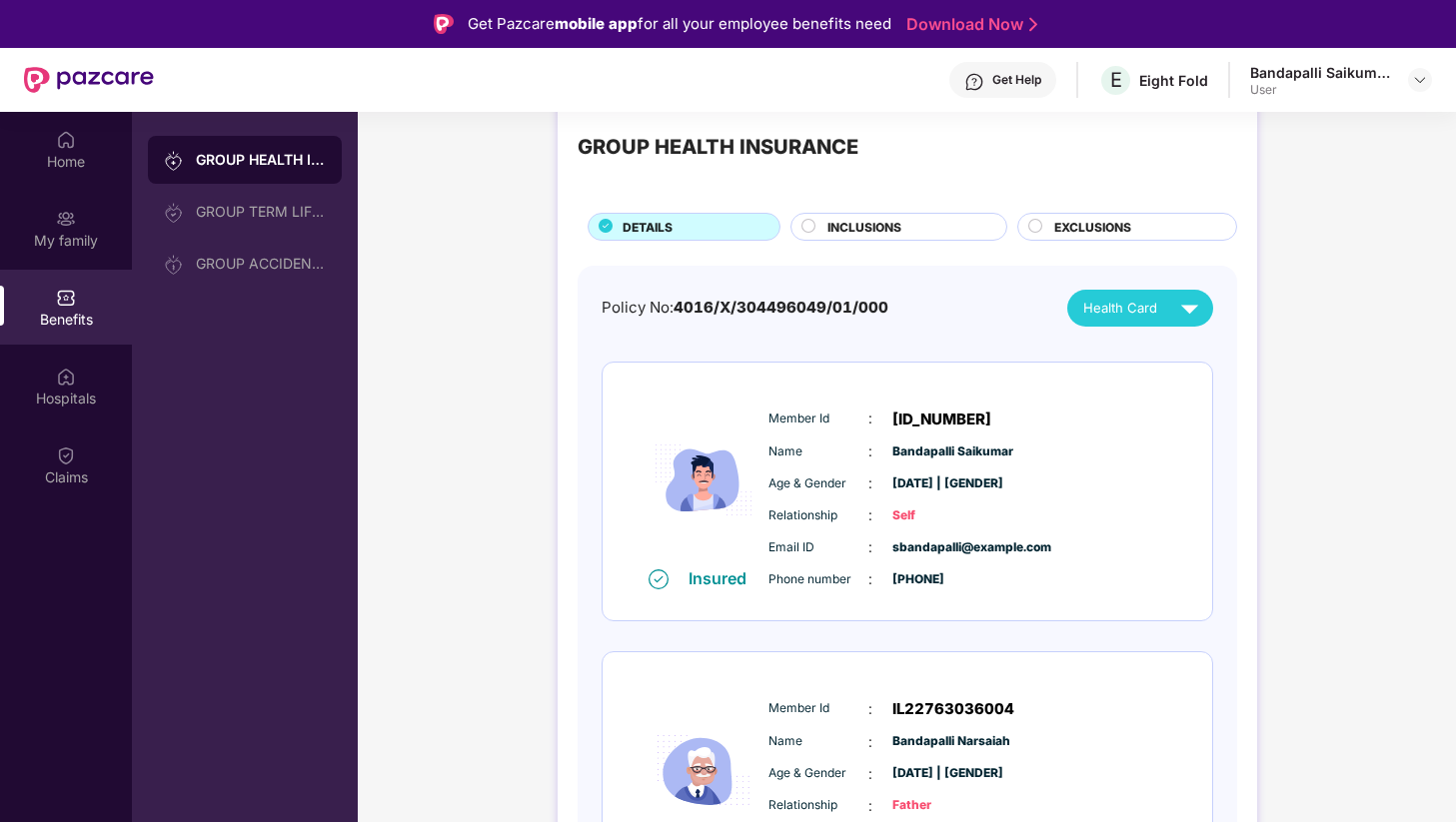 scroll, scrollTop: 0, scrollLeft: 0, axis: both 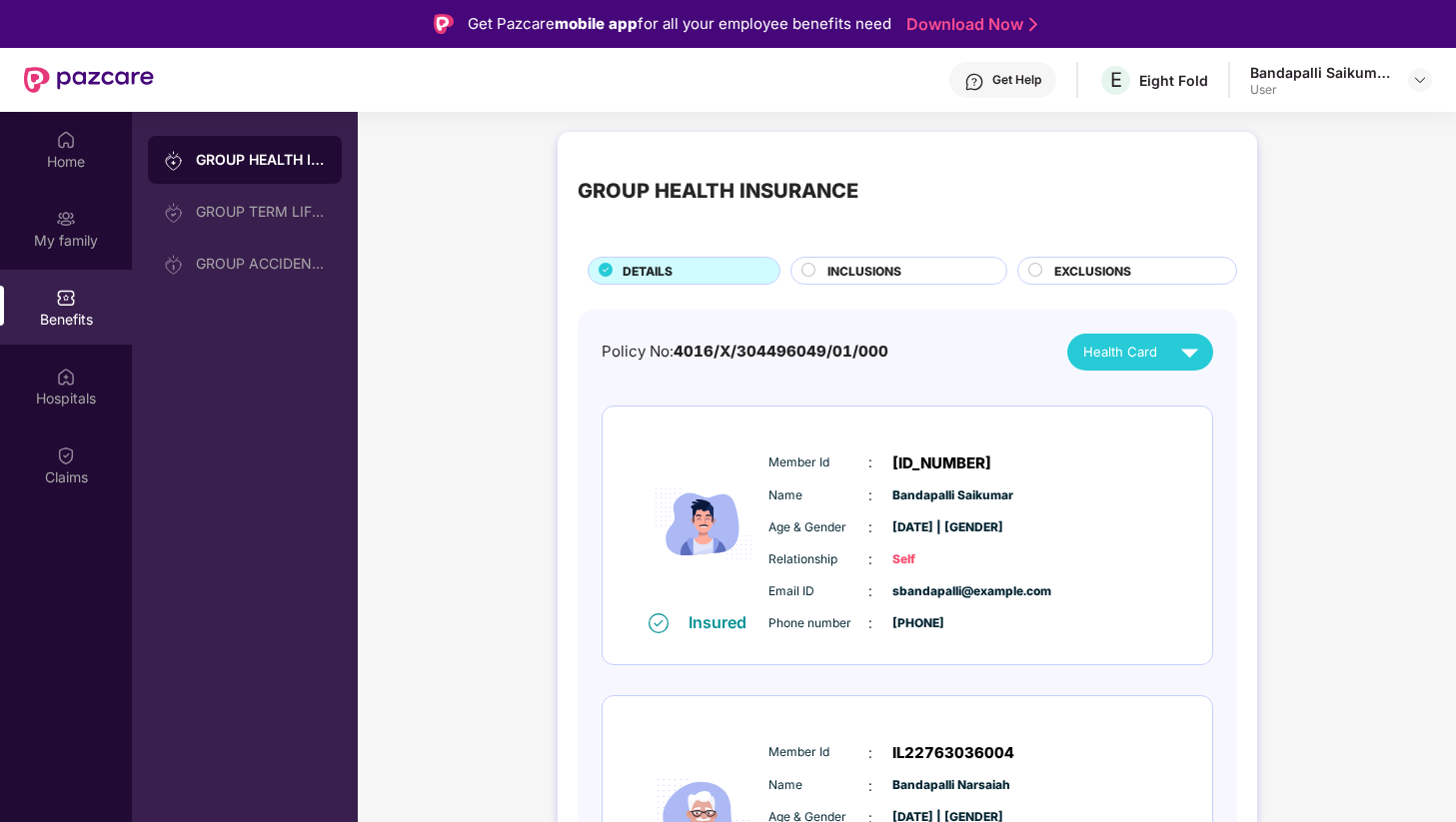click on "INCLUSIONS" at bounding box center [864, 271] 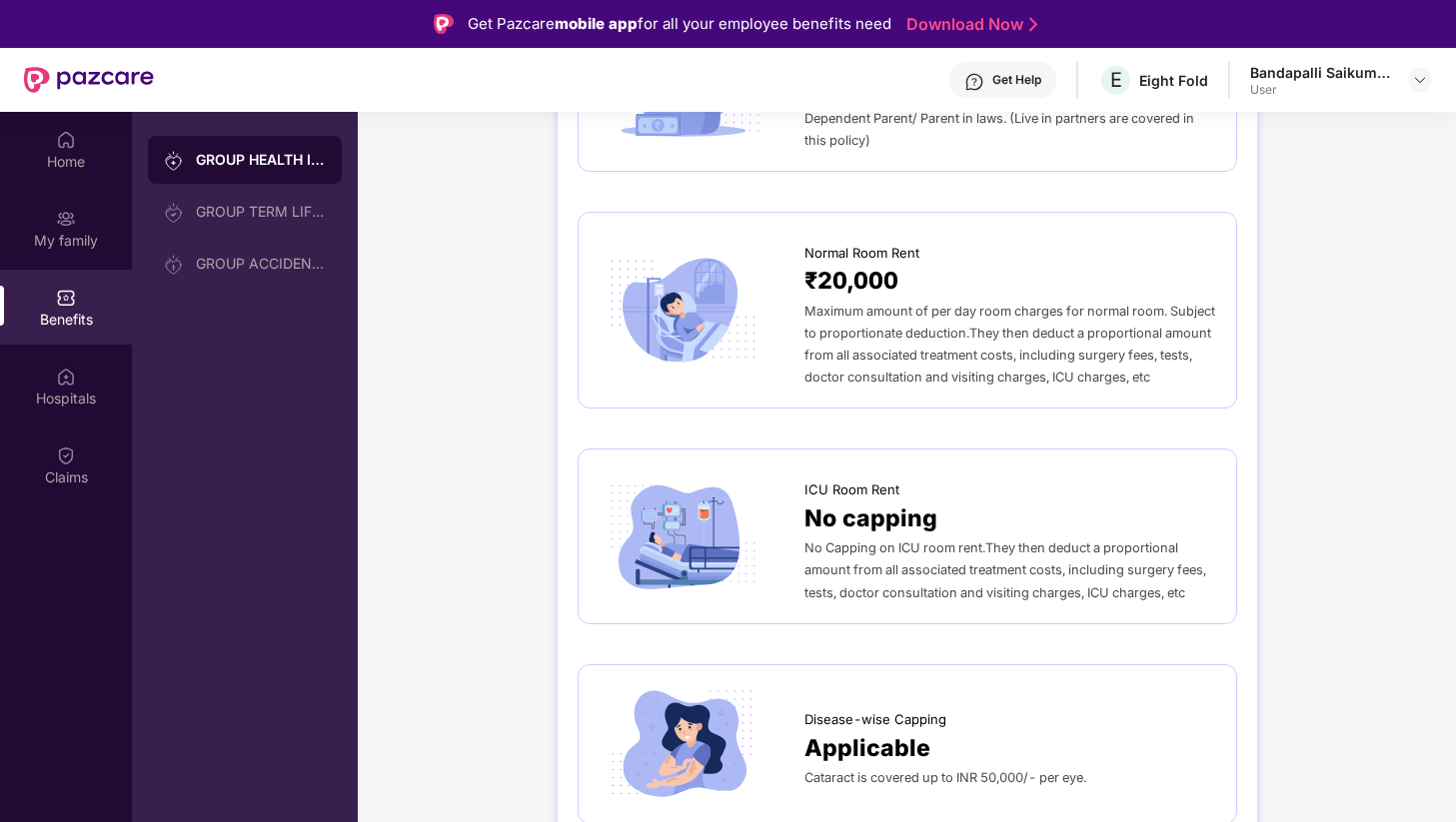 scroll, scrollTop: 0, scrollLeft: 0, axis: both 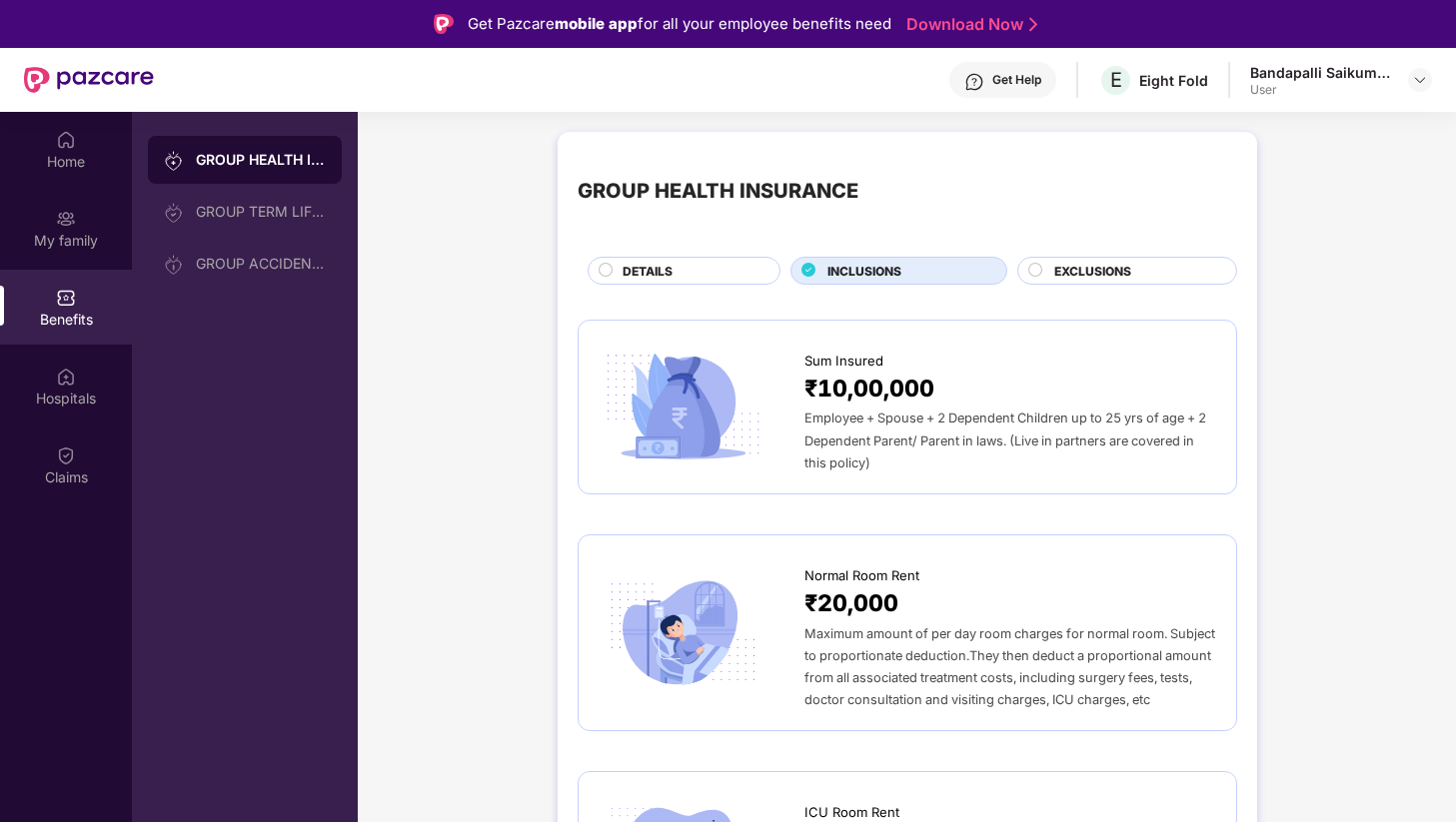 click on "EXCLUSIONS" at bounding box center (1092, 271) 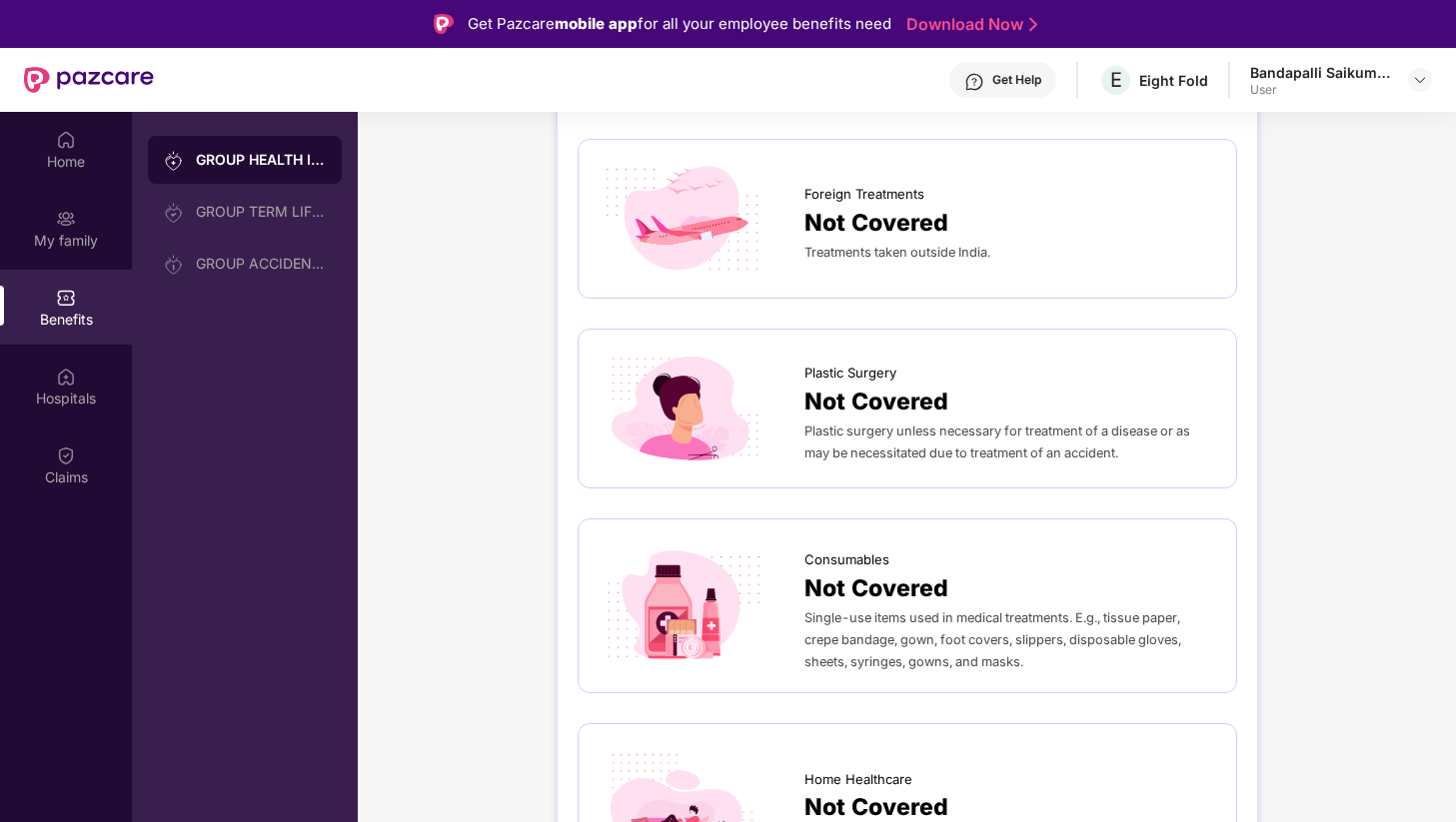 scroll, scrollTop: 779, scrollLeft: 0, axis: vertical 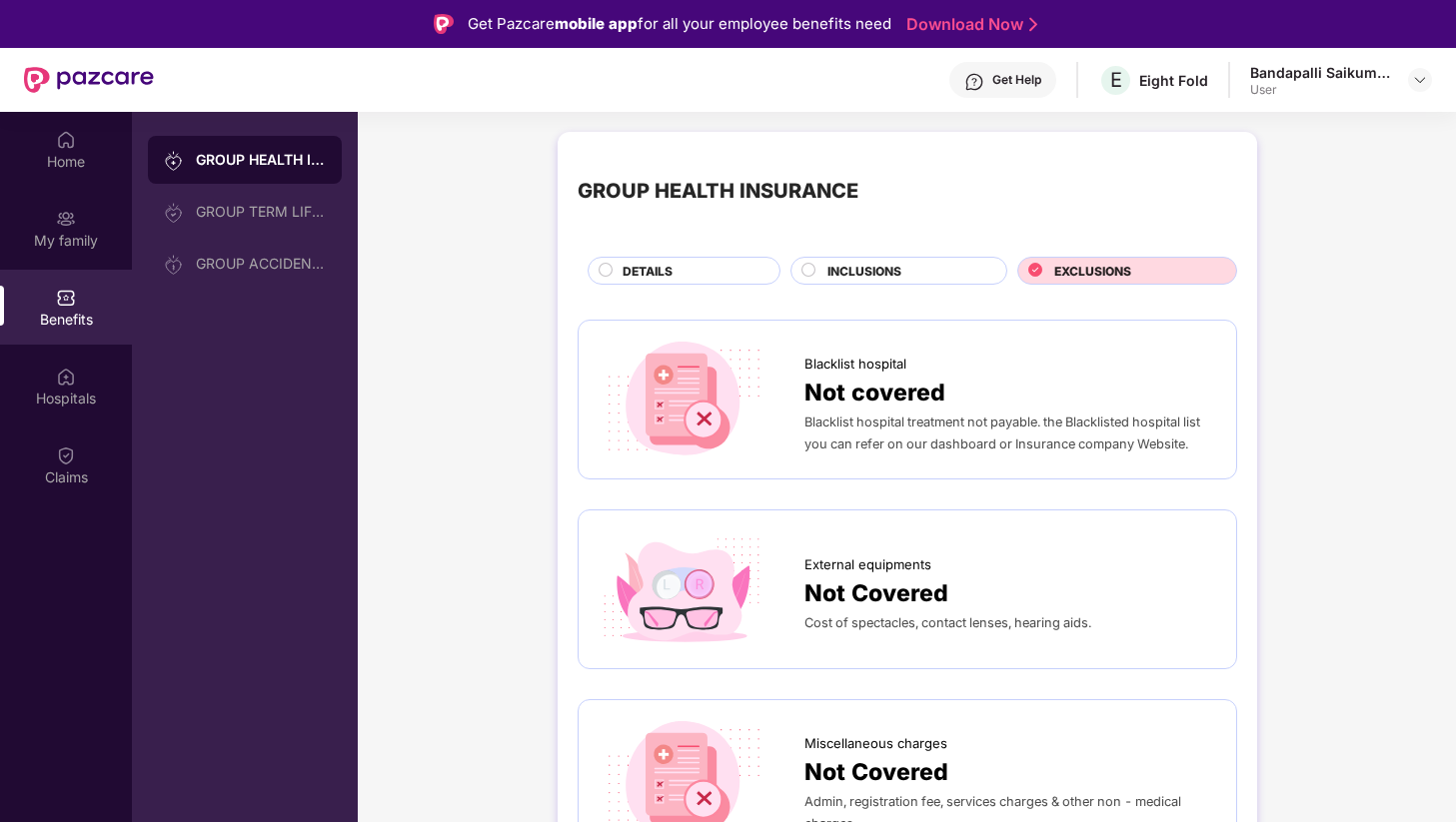 click on "INCLUSIONS" at bounding box center (864, 271) 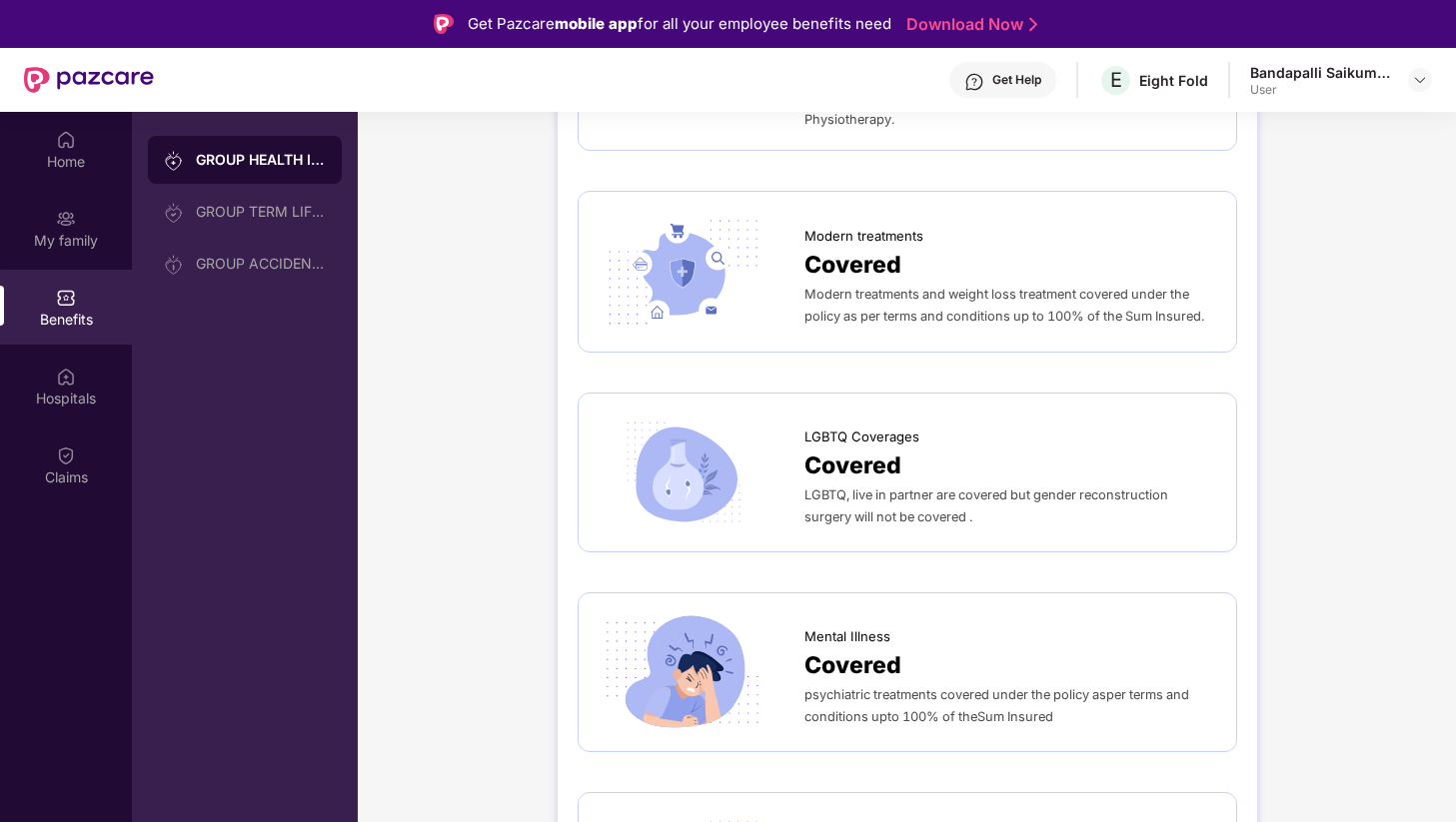 scroll, scrollTop: 4069, scrollLeft: 0, axis: vertical 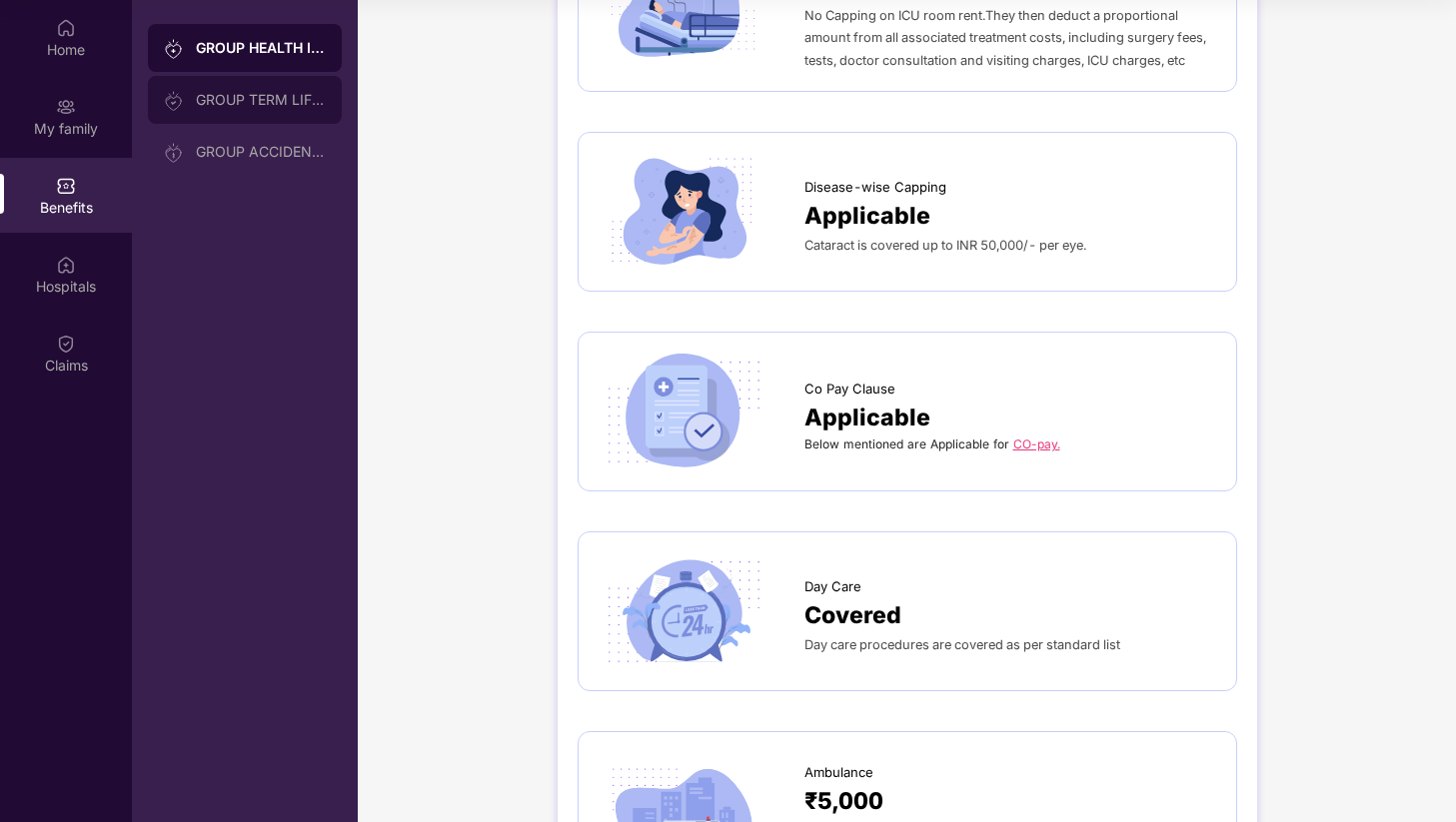 click on "GROUP TERM LIFE INSURANCE" at bounding box center (245, 100) 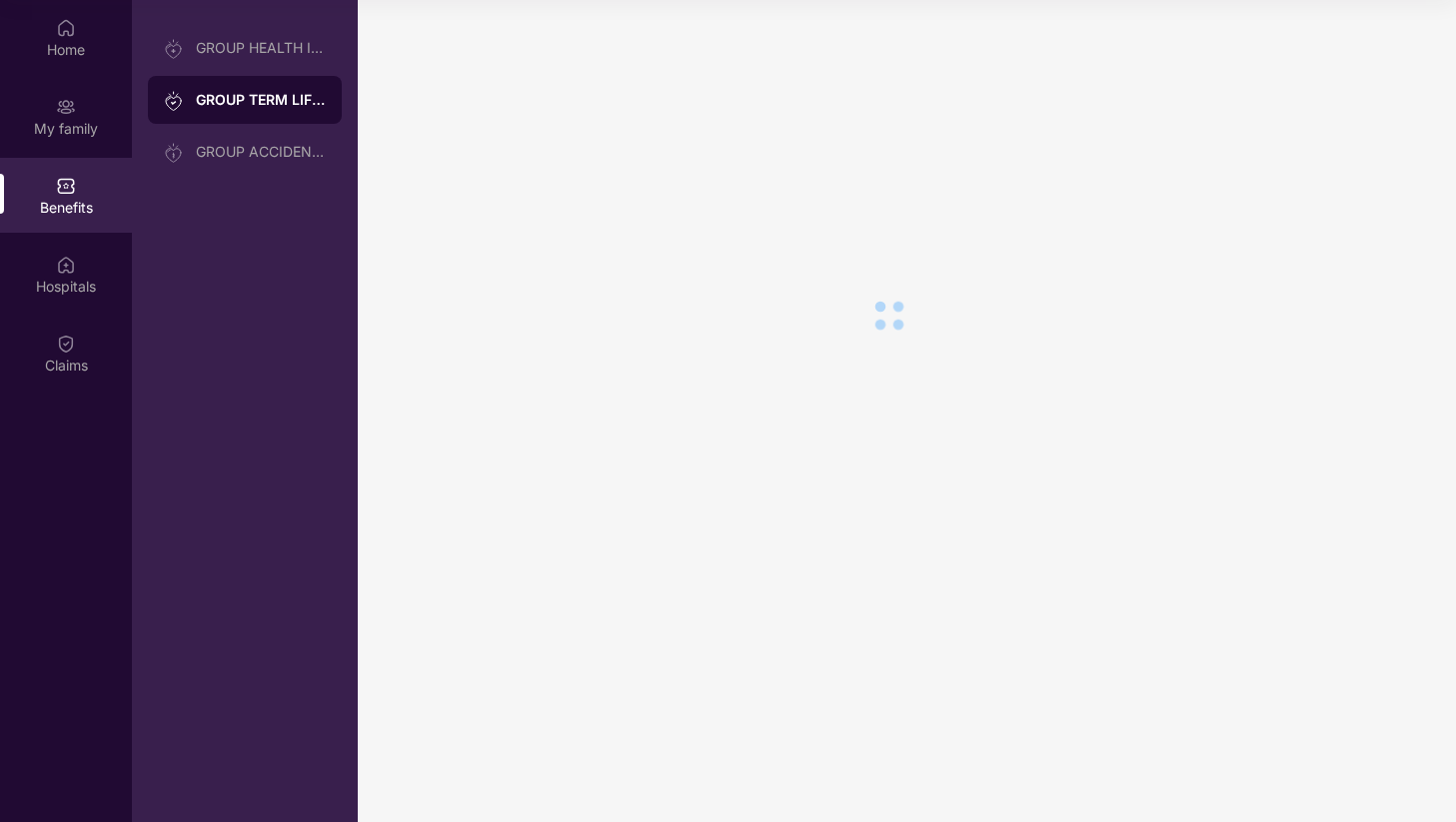 scroll, scrollTop: 0, scrollLeft: 0, axis: both 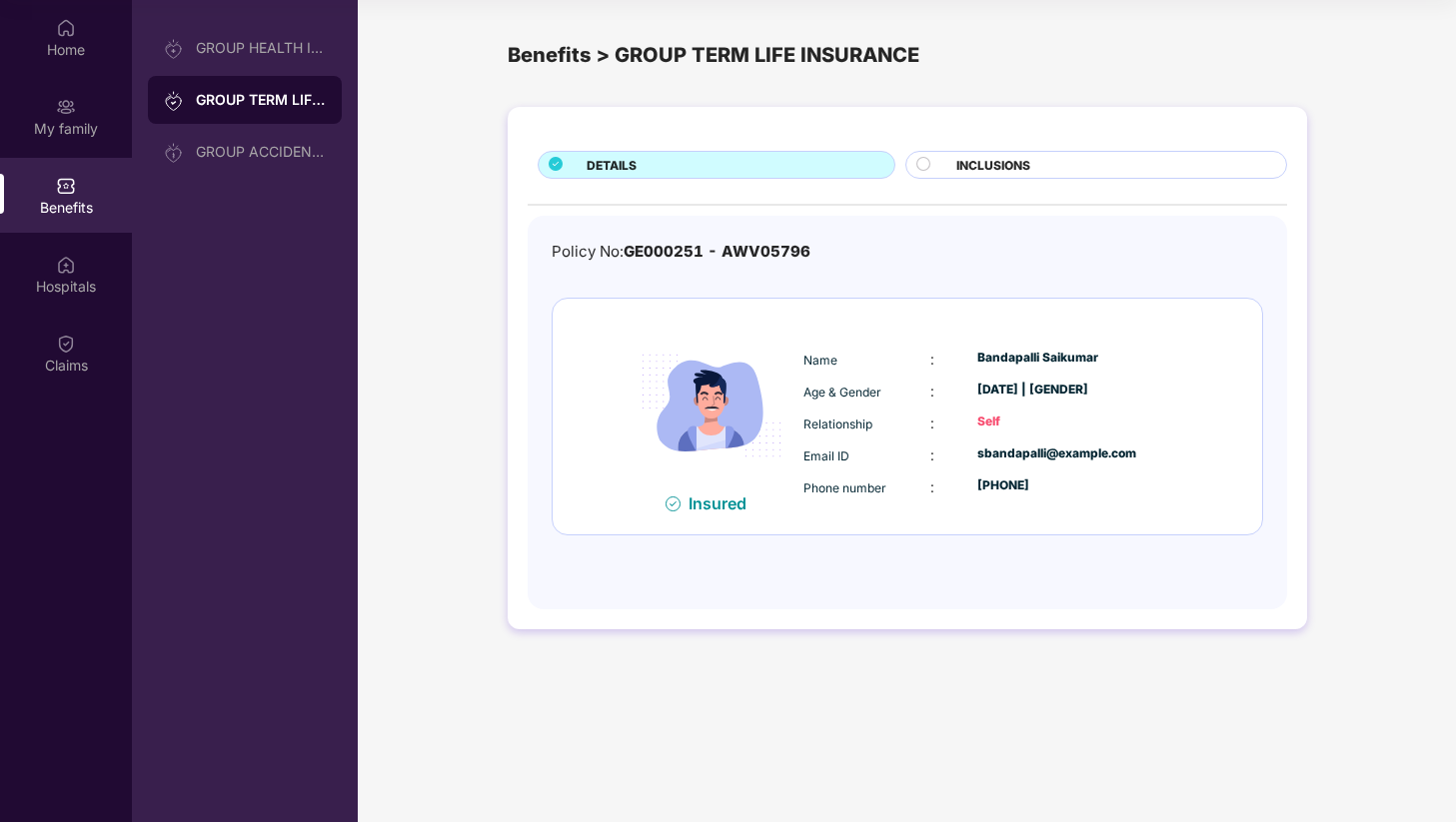 click on "INCLUSIONS" at bounding box center (993, 165) 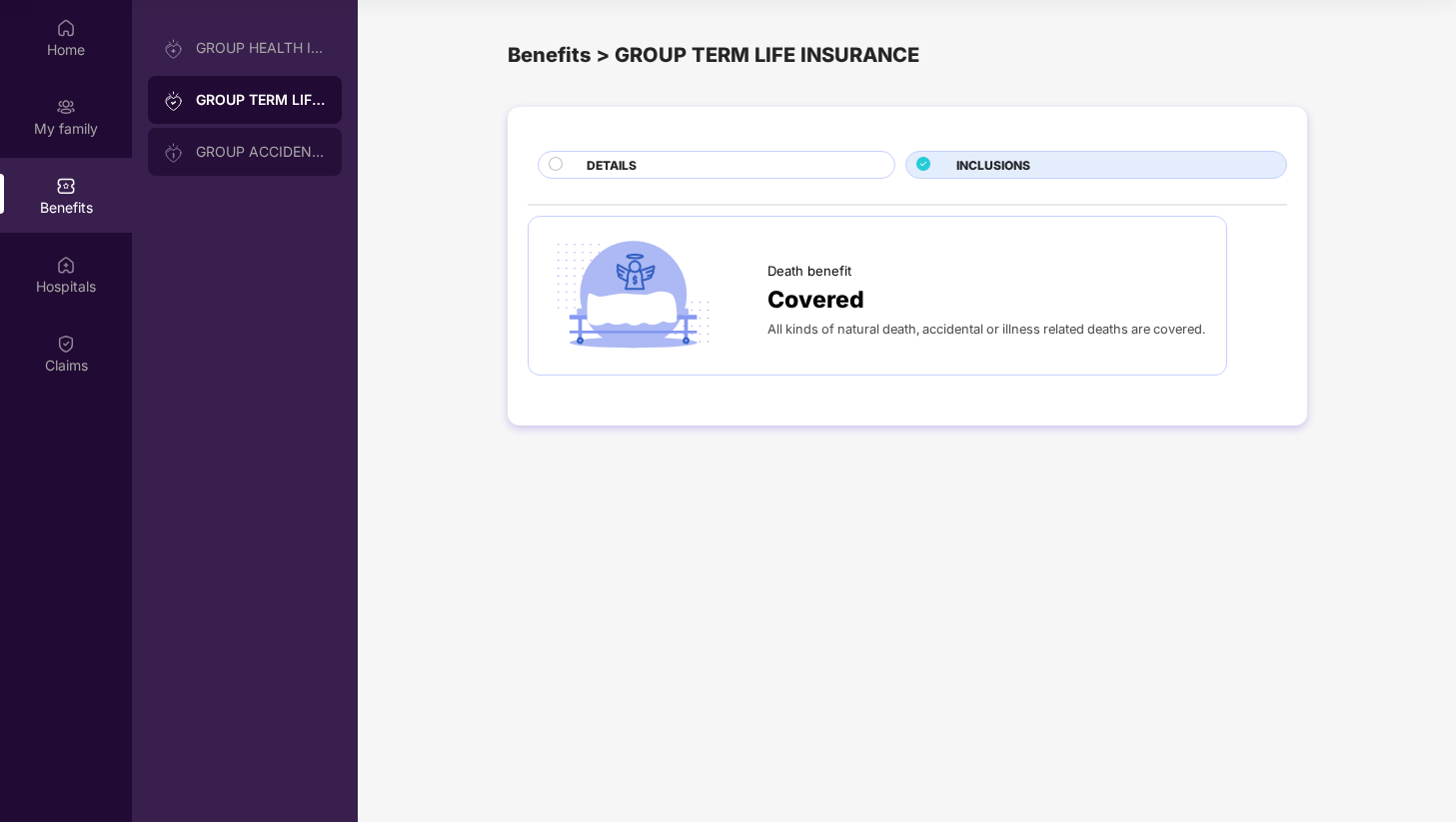 click on "GROUP ACCIDENTAL INSURANCE" at bounding box center (261, 152) 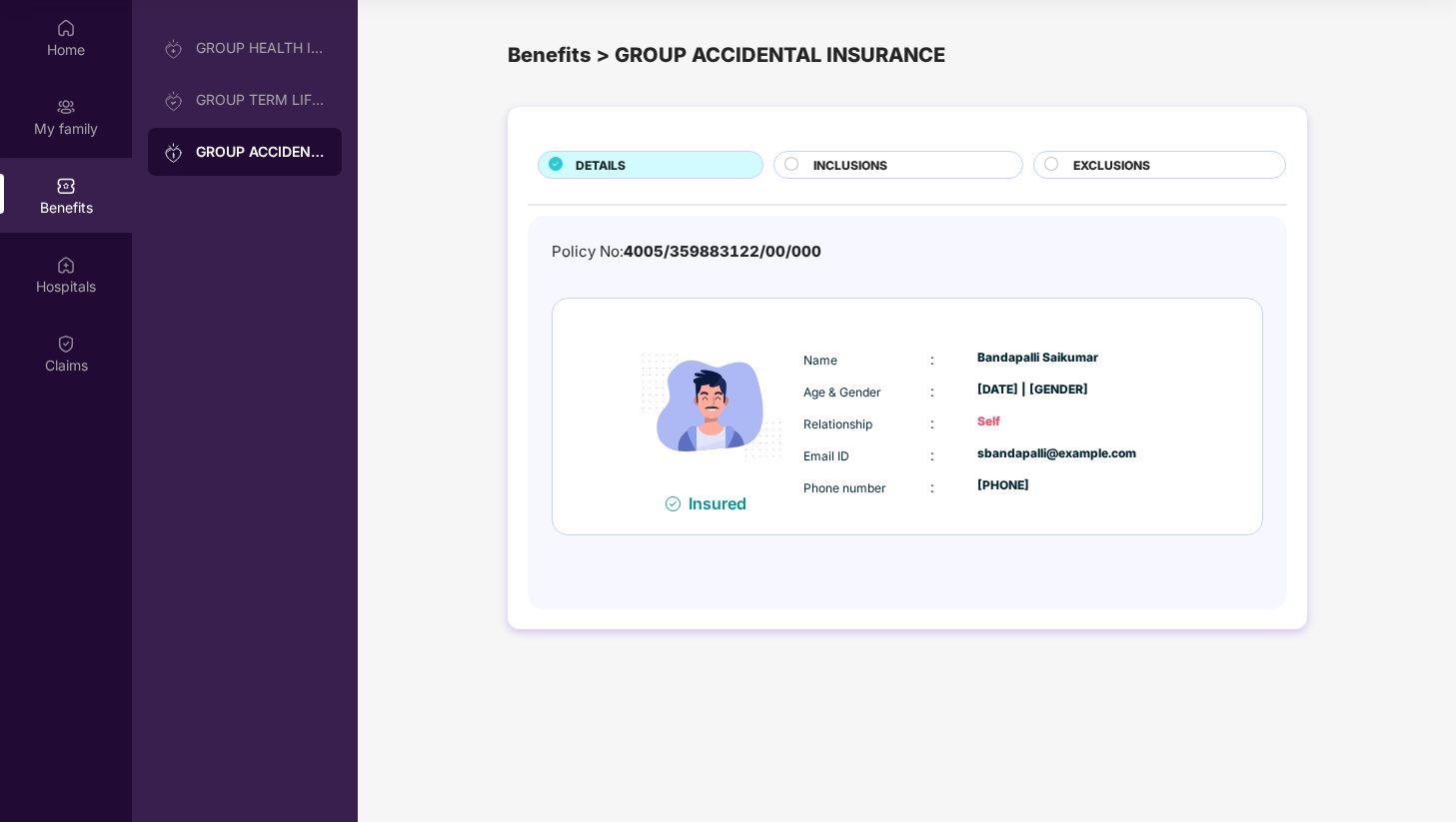 click on "Email ID" at bounding box center [866, 455] 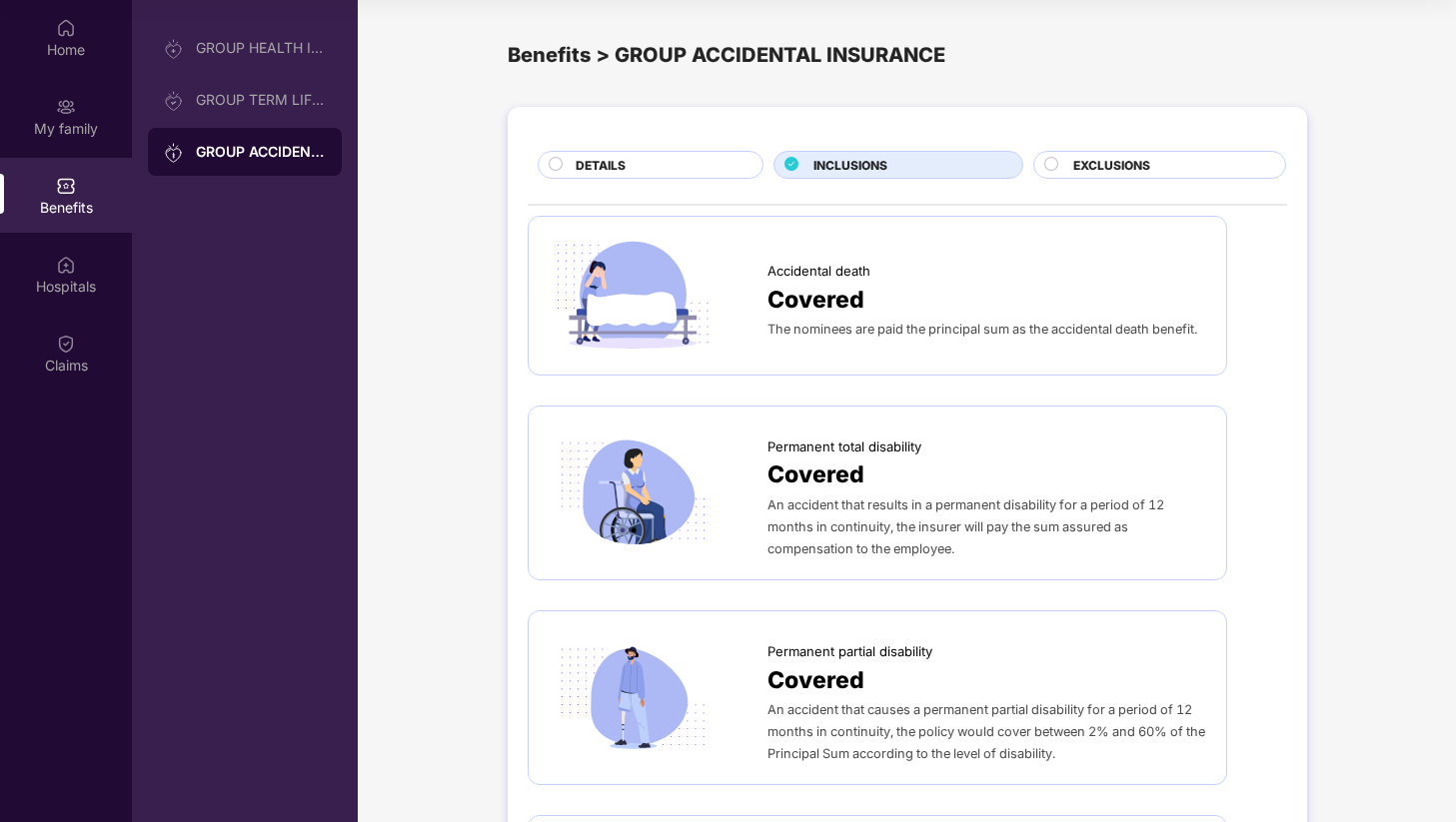 click on "EXCLUSIONS" at bounding box center (1169, 167) 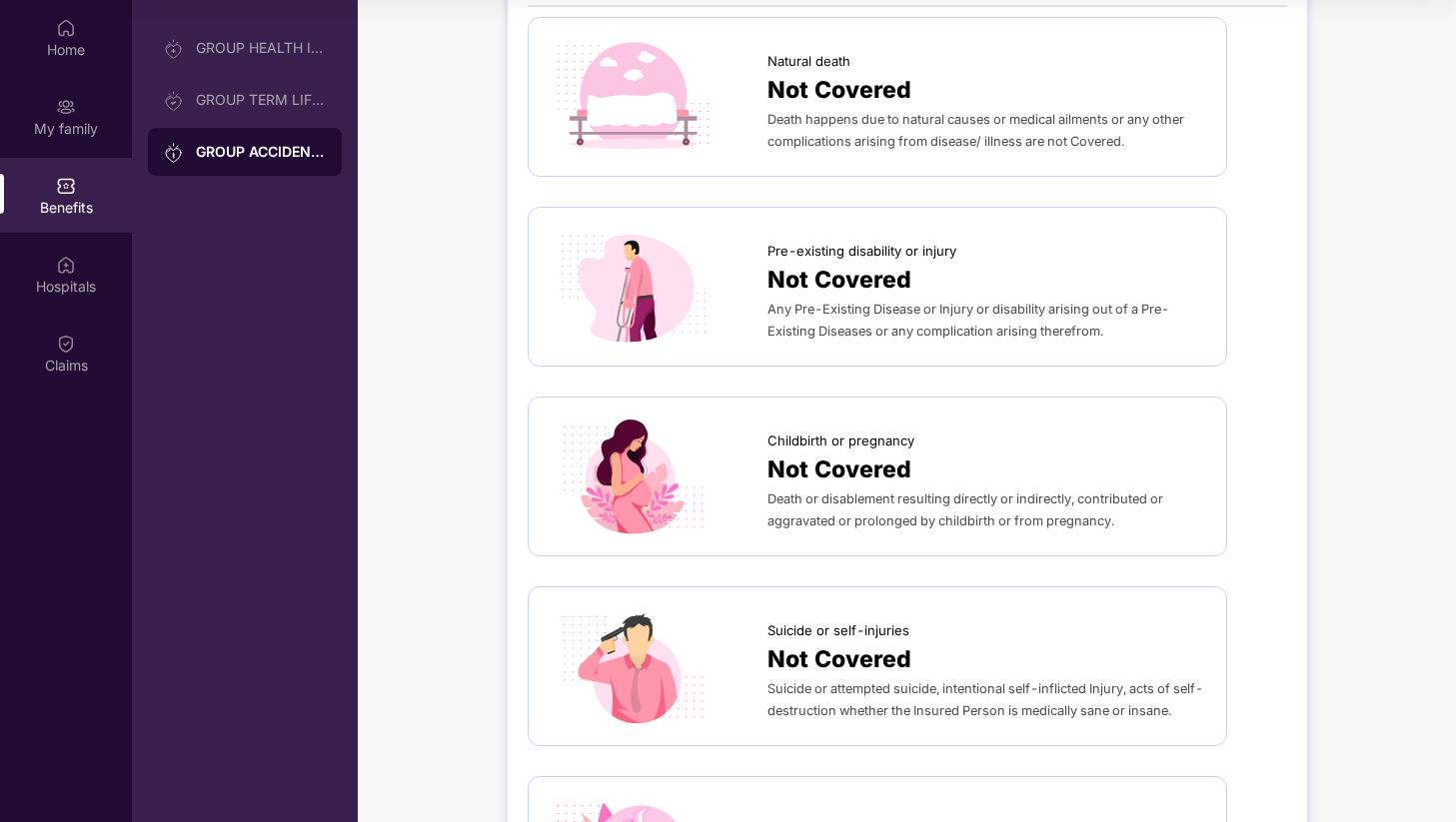 scroll, scrollTop: 0, scrollLeft: 0, axis: both 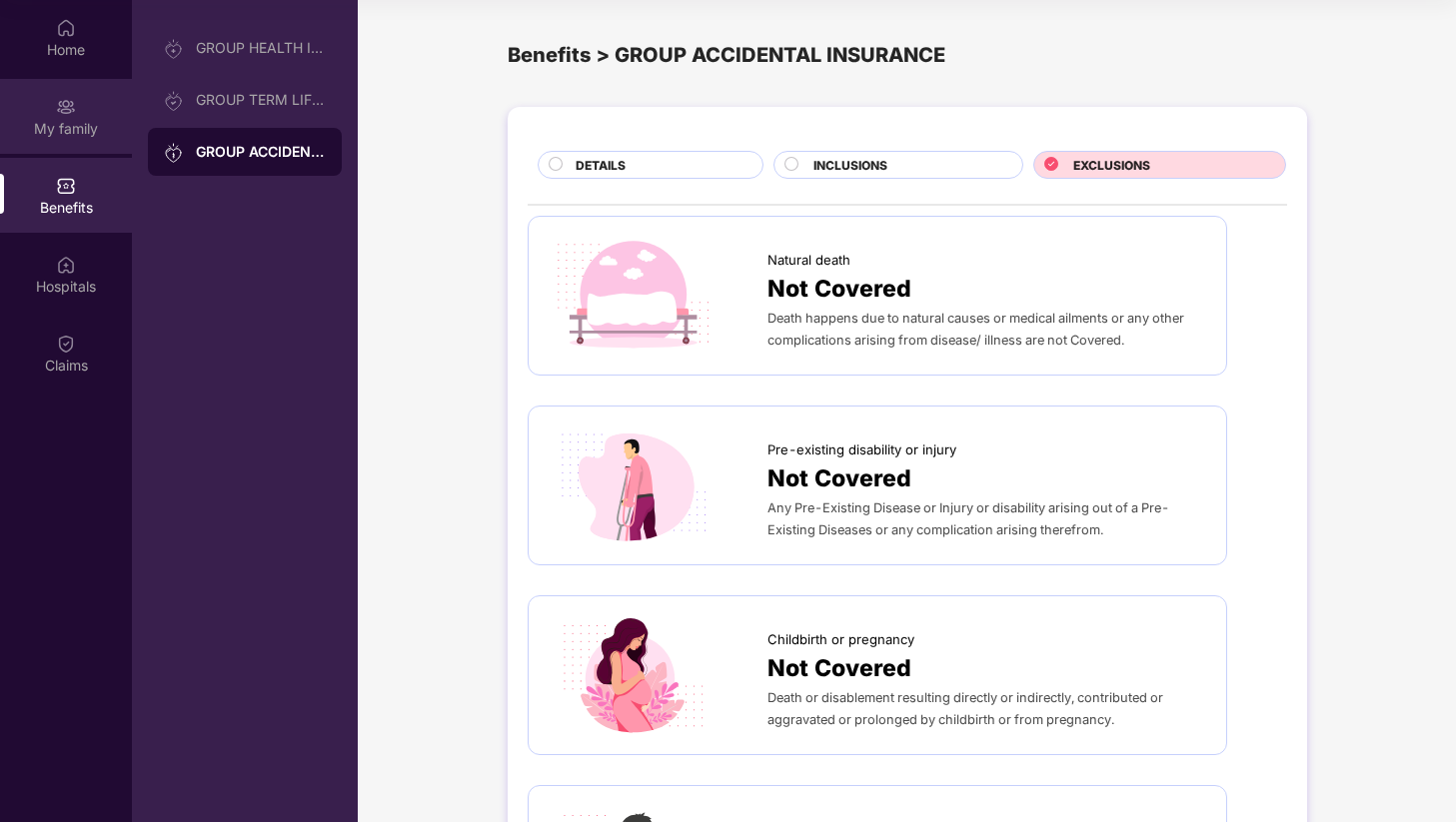 click at bounding box center [66, 107] 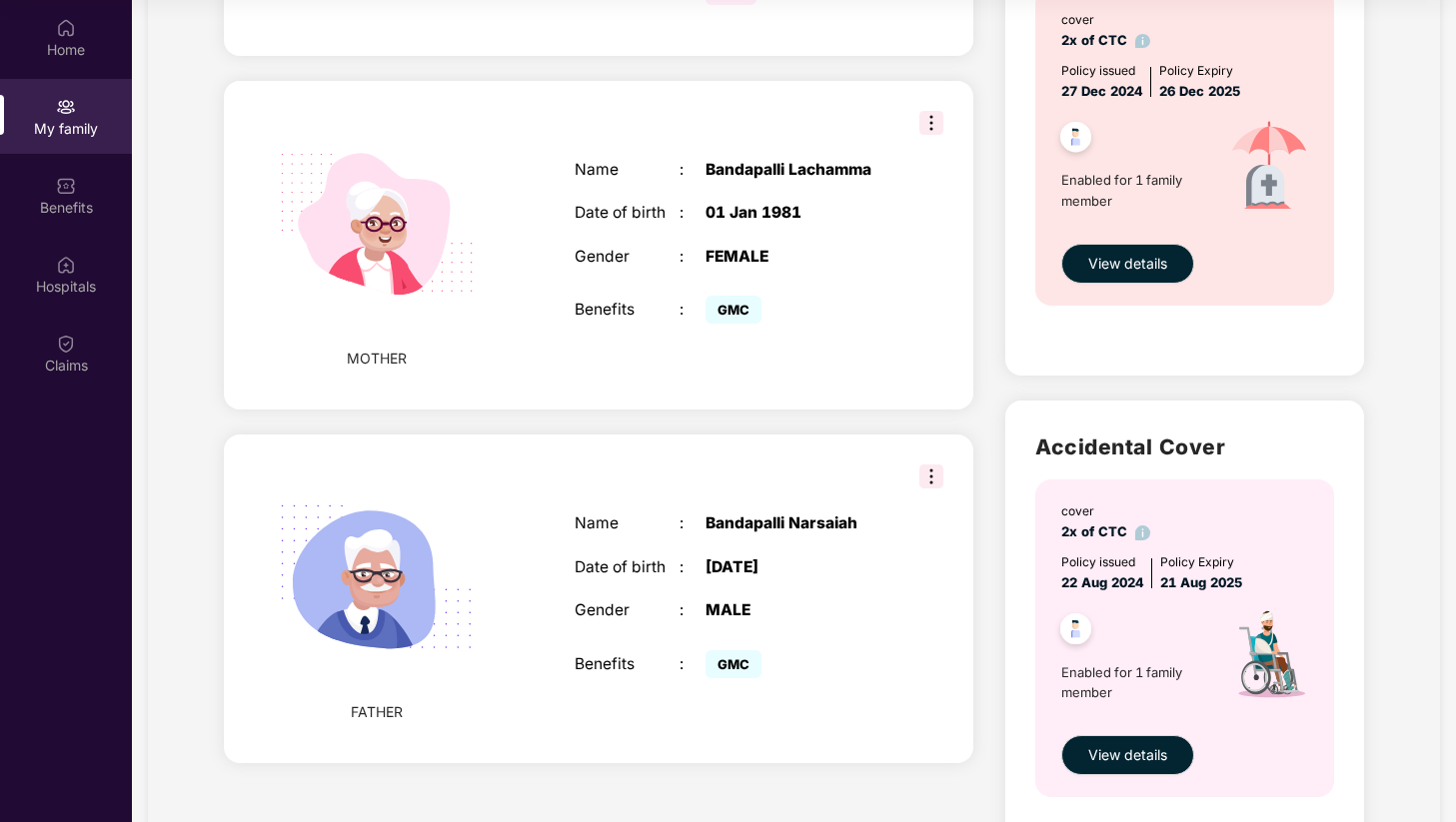 scroll, scrollTop: 699, scrollLeft: 0, axis: vertical 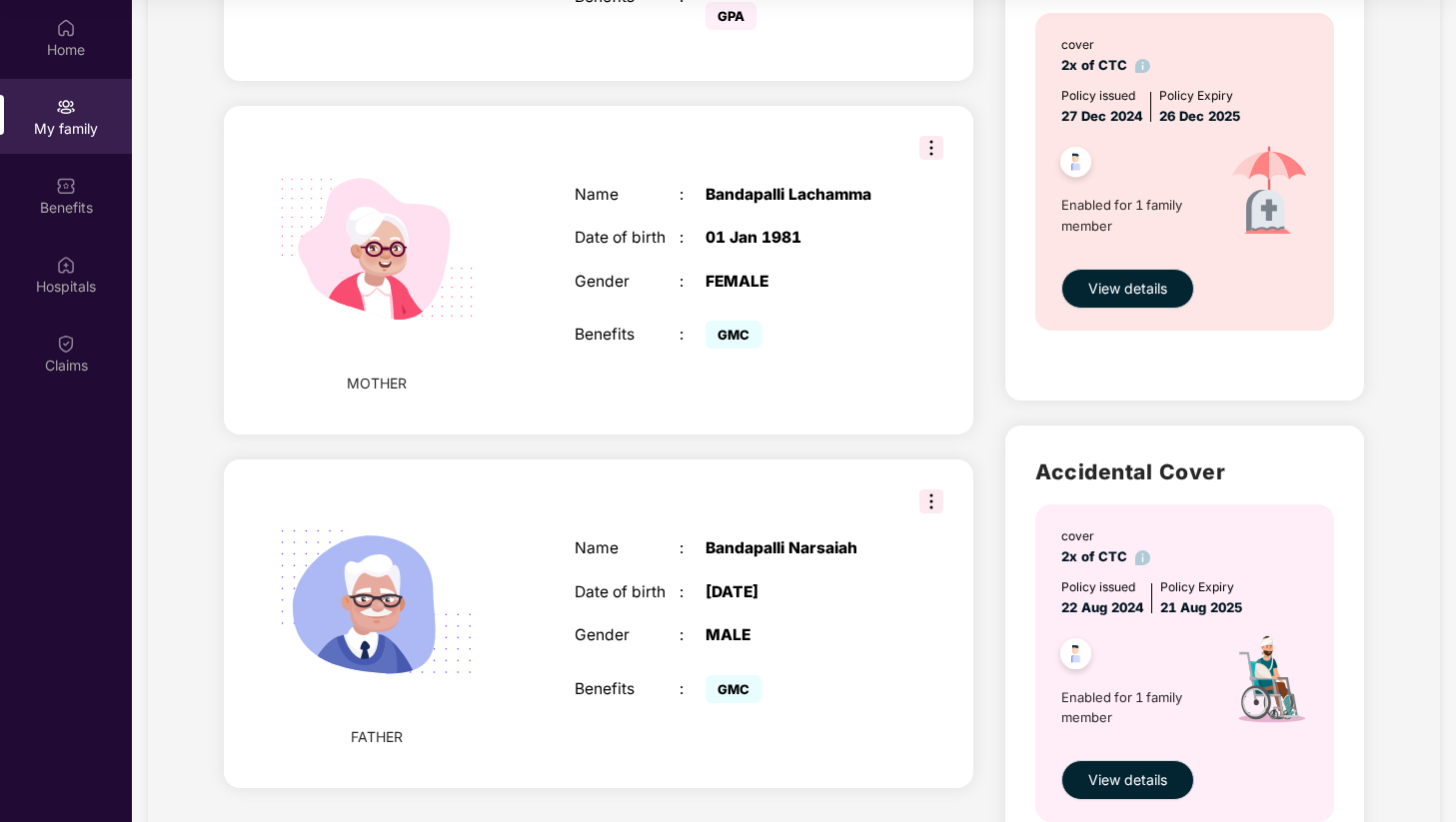 click on "cover 2x of CTC    Policy issued 27 Dec 2024 Policy Expiry 26 Dec 2025 Enabled for 1 family member View details" at bounding box center (1184, 172) 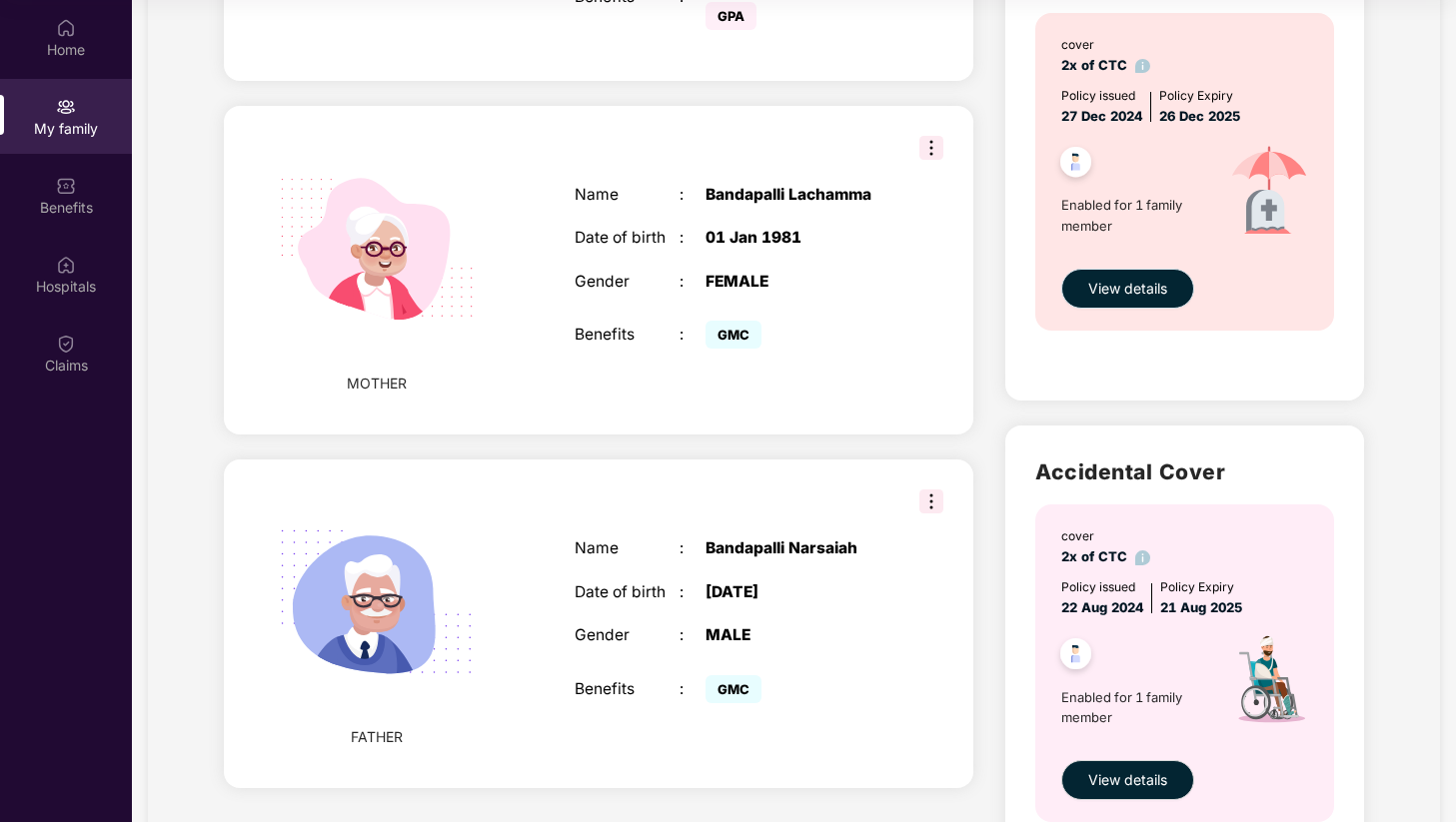 click on "View details" at bounding box center (1127, 289) 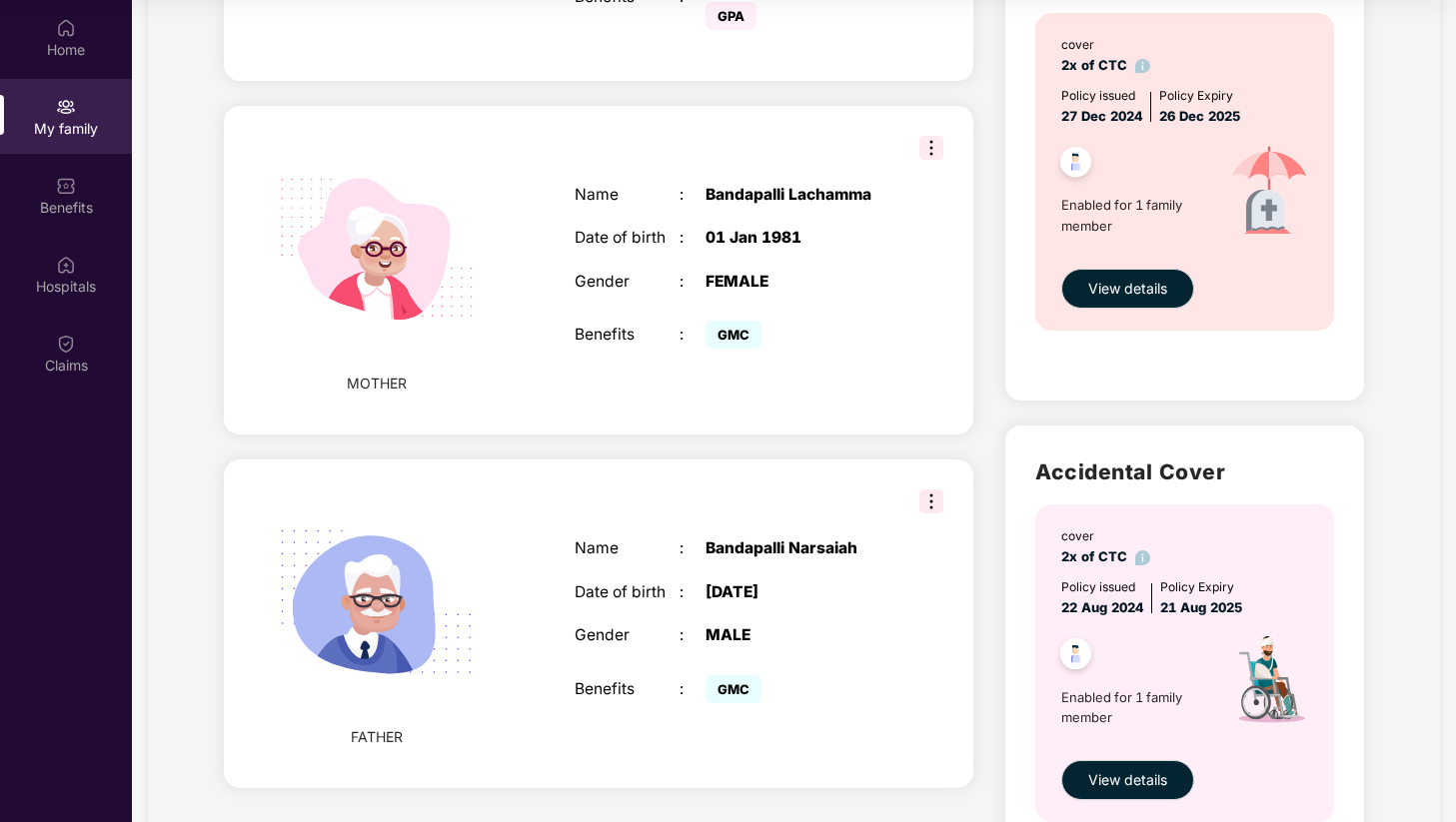 scroll, scrollTop: 0, scrollLeft: 0, axis: both 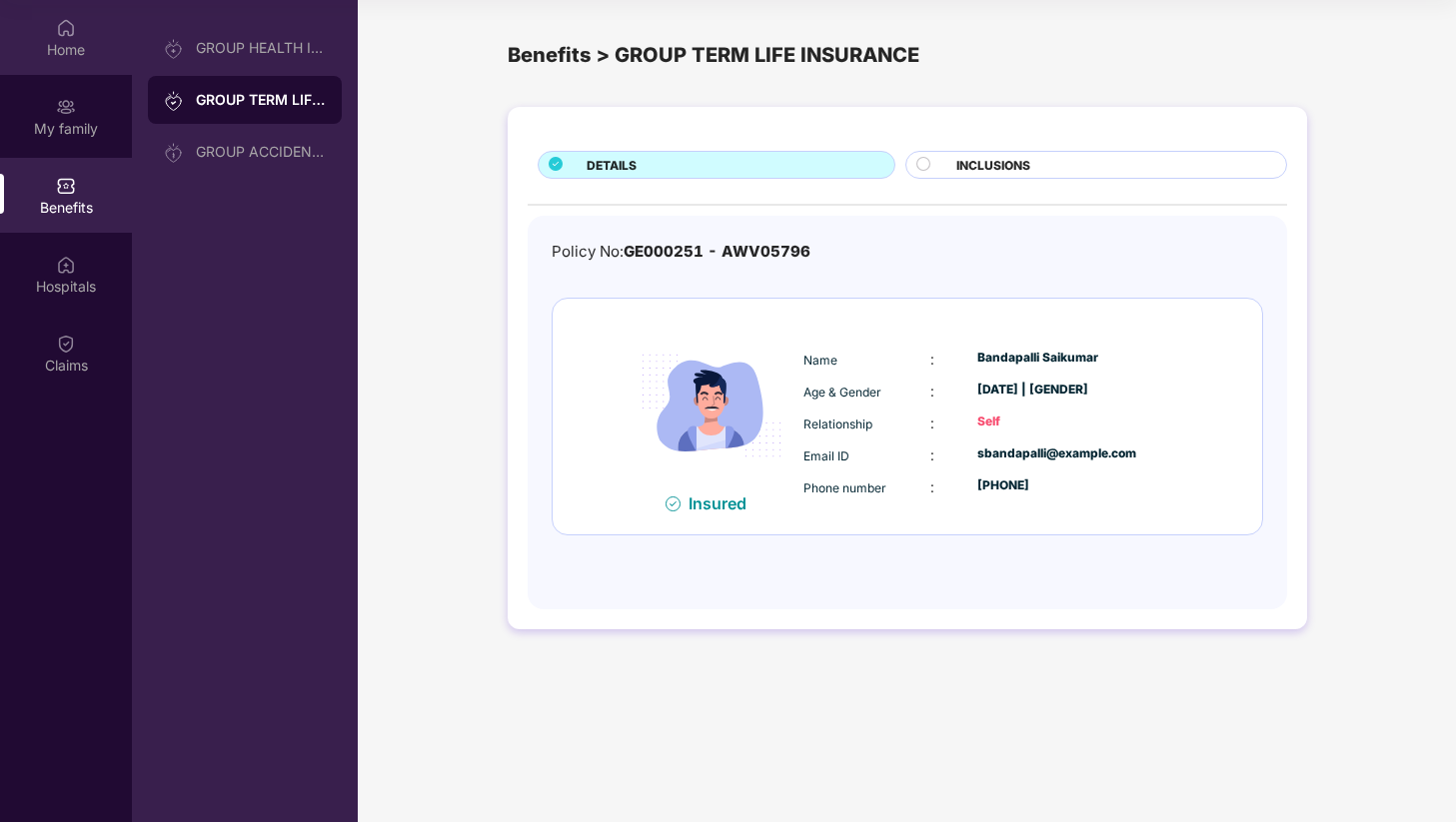 click on "Home" at bounding box center (66, 37) 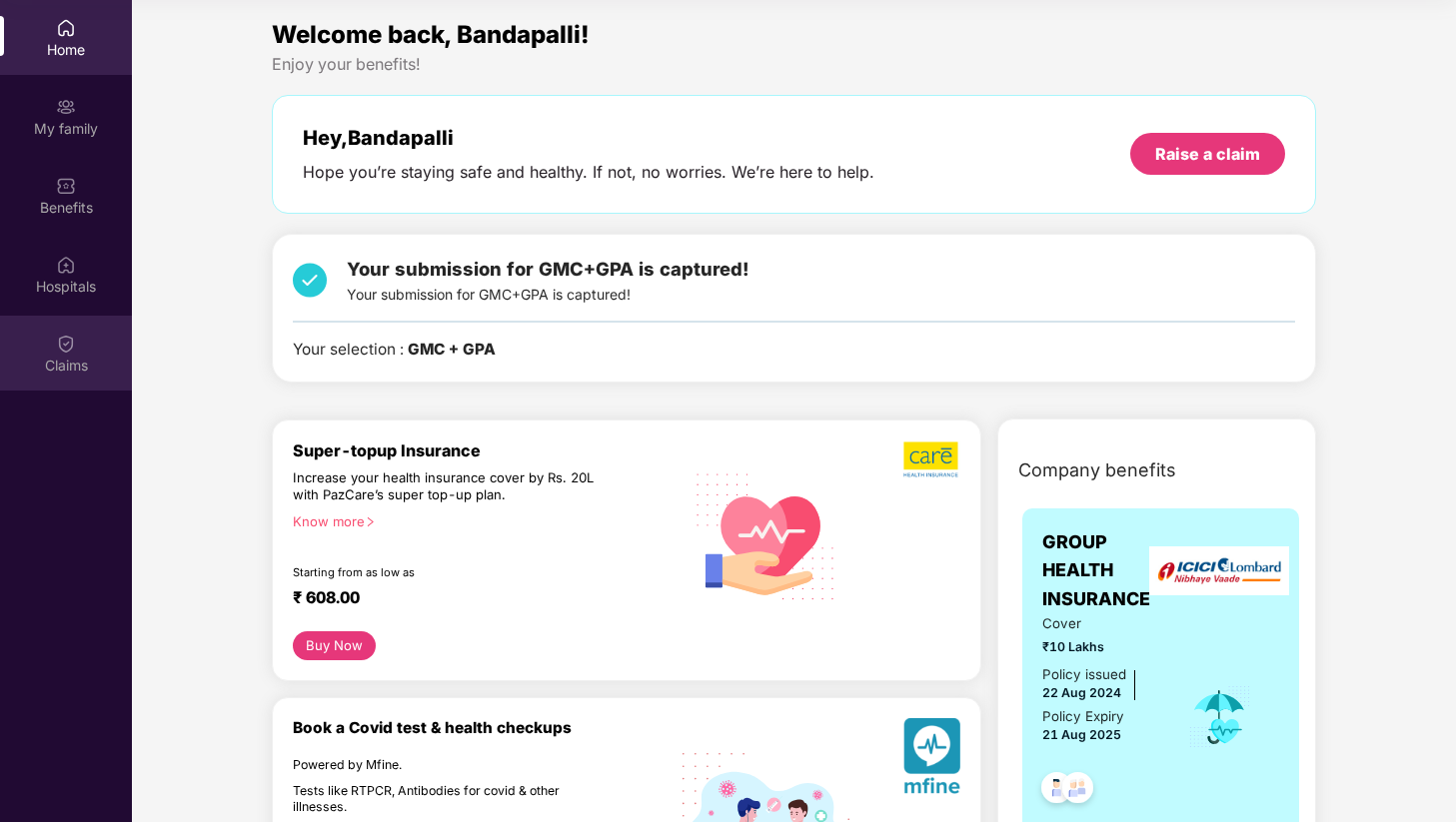 click on "Claims" at bounding box center [66, 353] 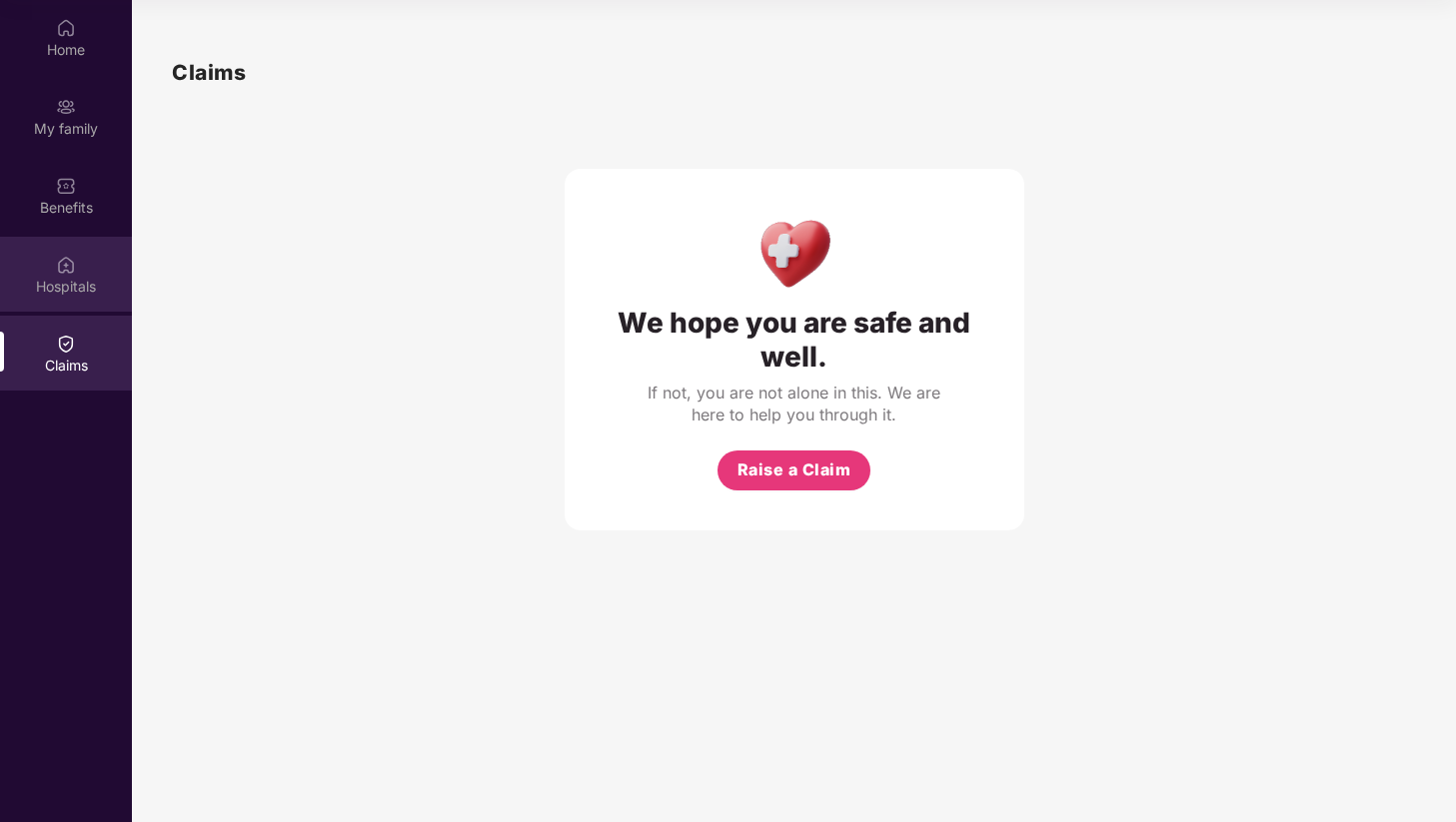click on "Hospitals" at bounding box center (66, 287) 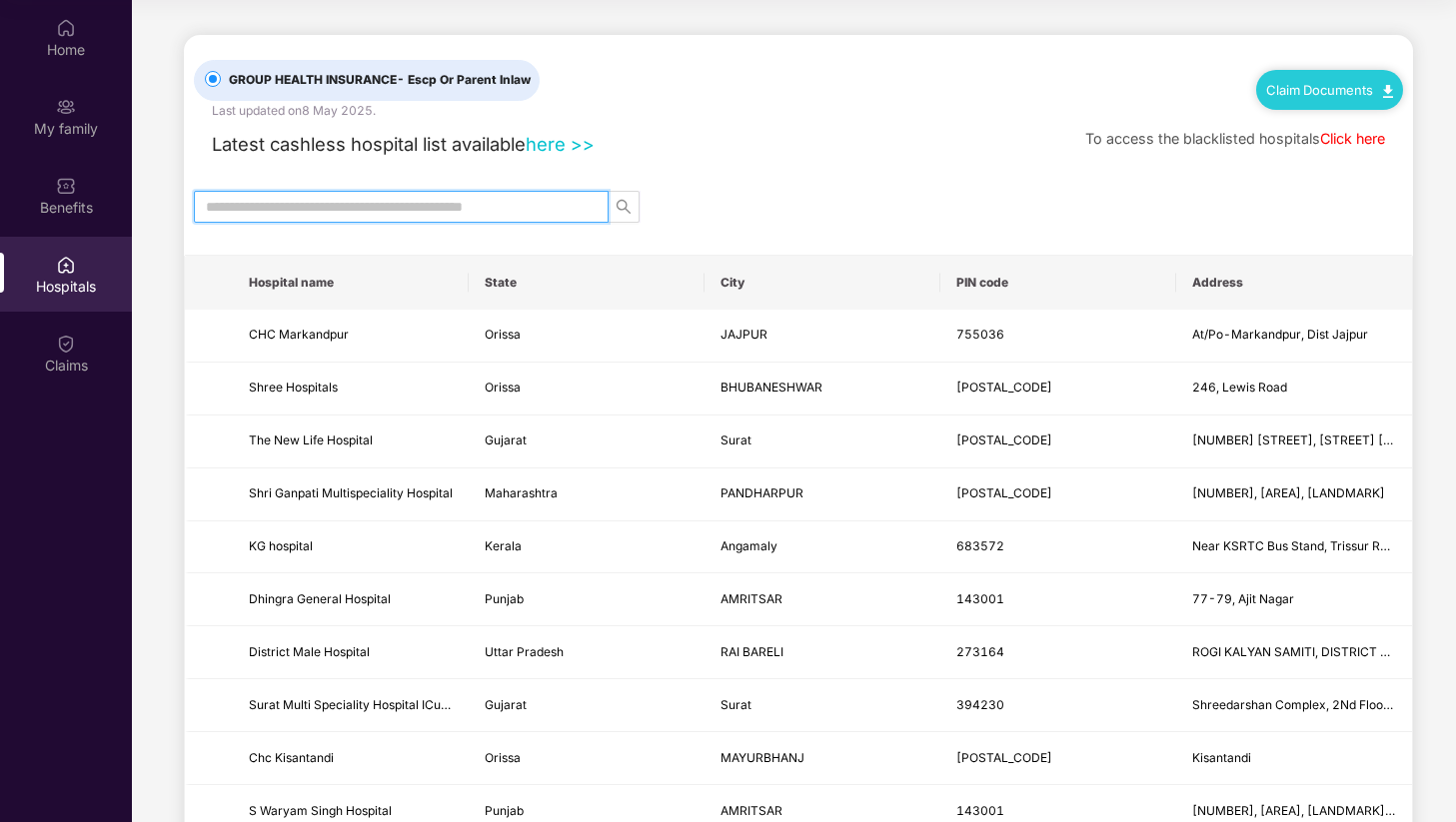 click at bounding box center [393, 207] 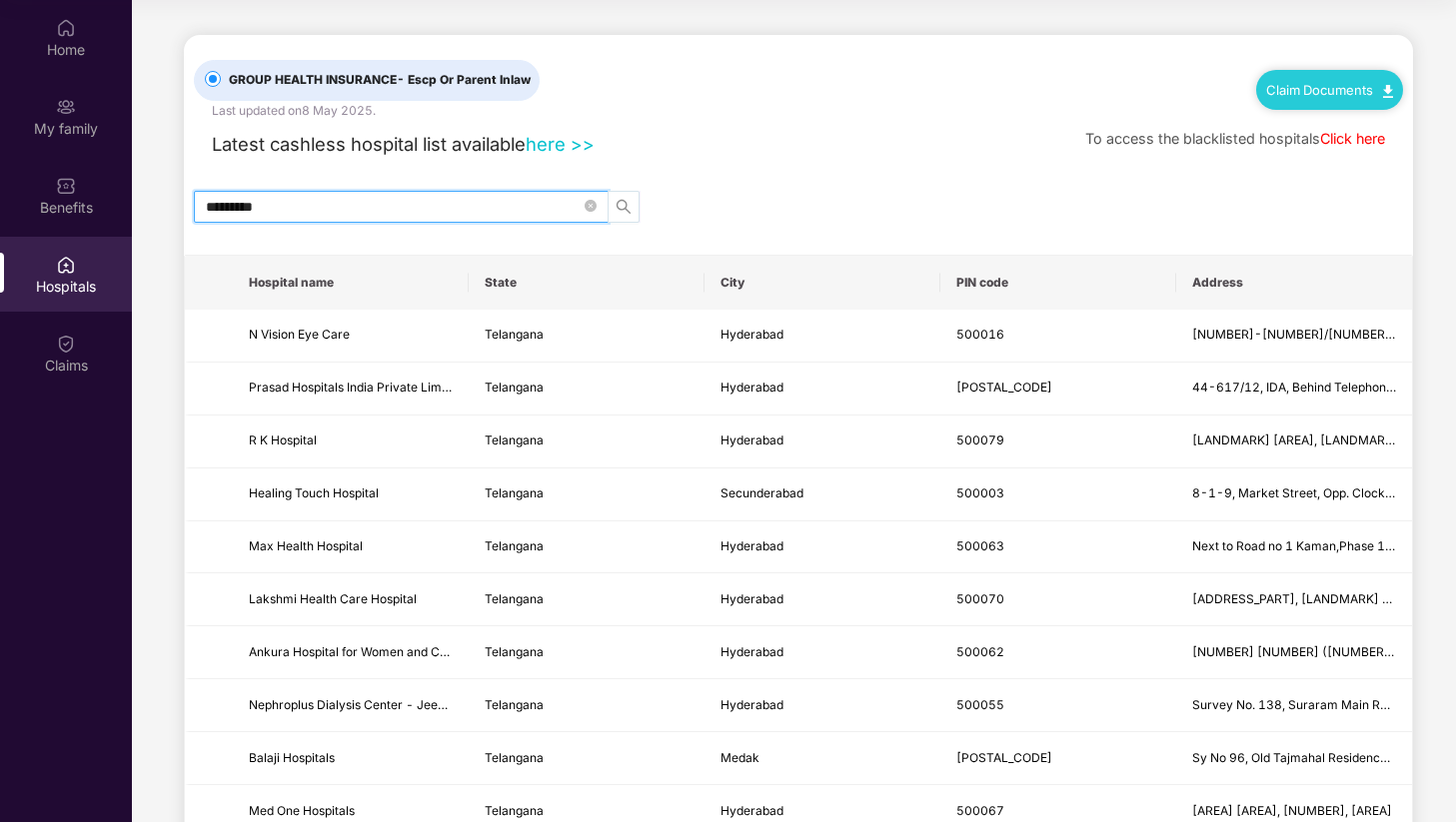 click 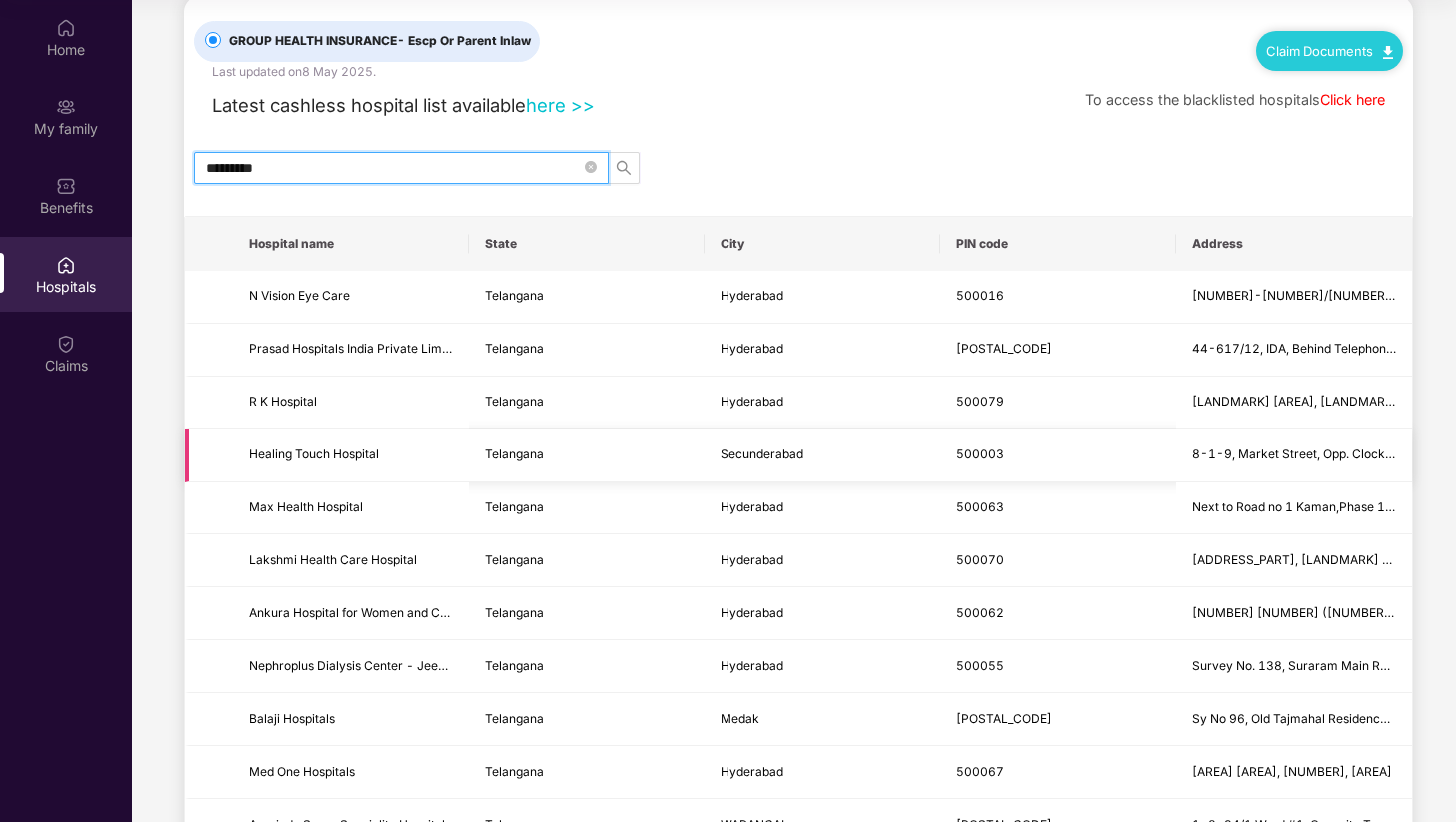 scroll, scrollTop: 0, scrollLeft: 0, axis: both 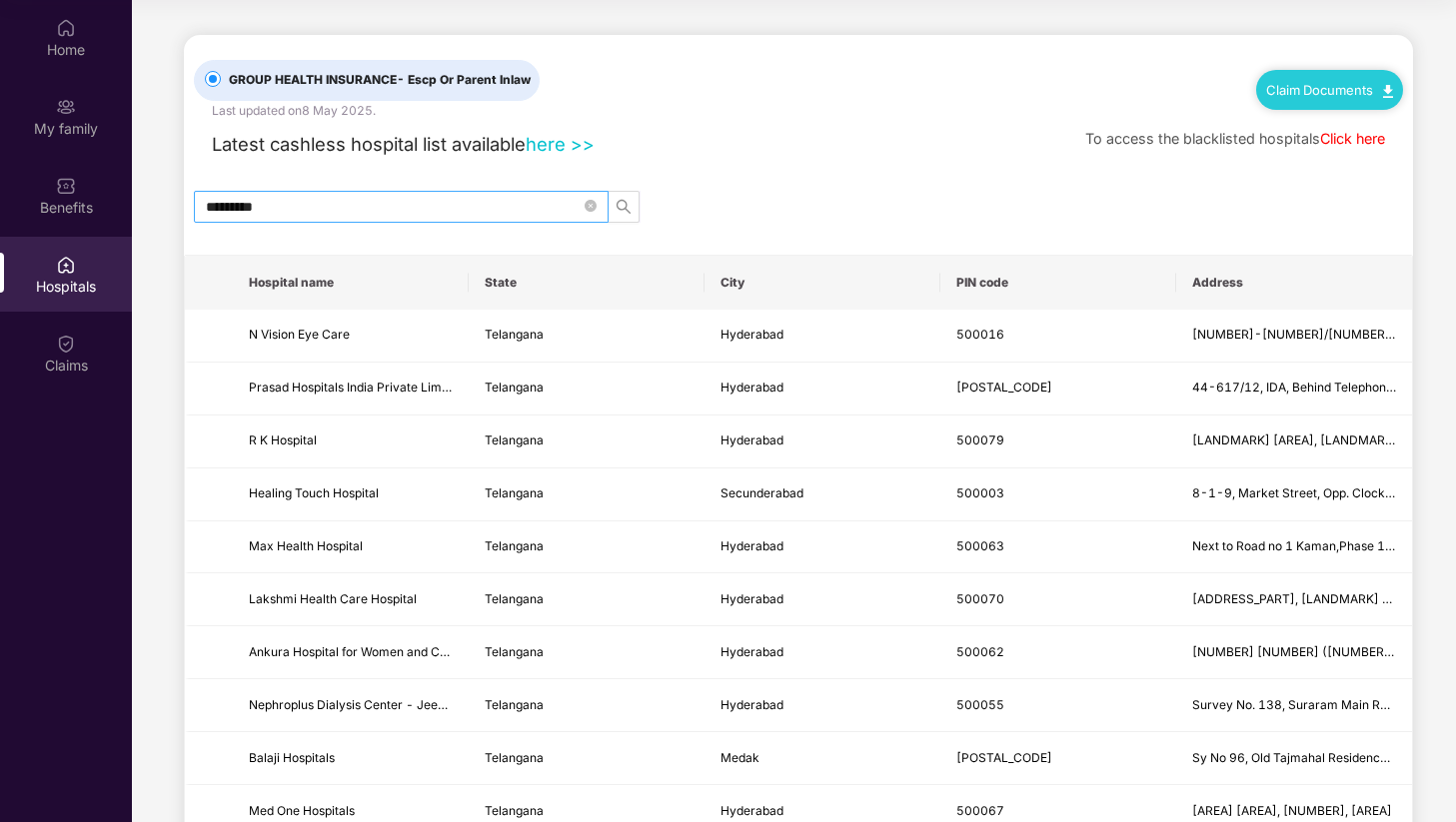 click on "*********" at bounding box center (401, 207) 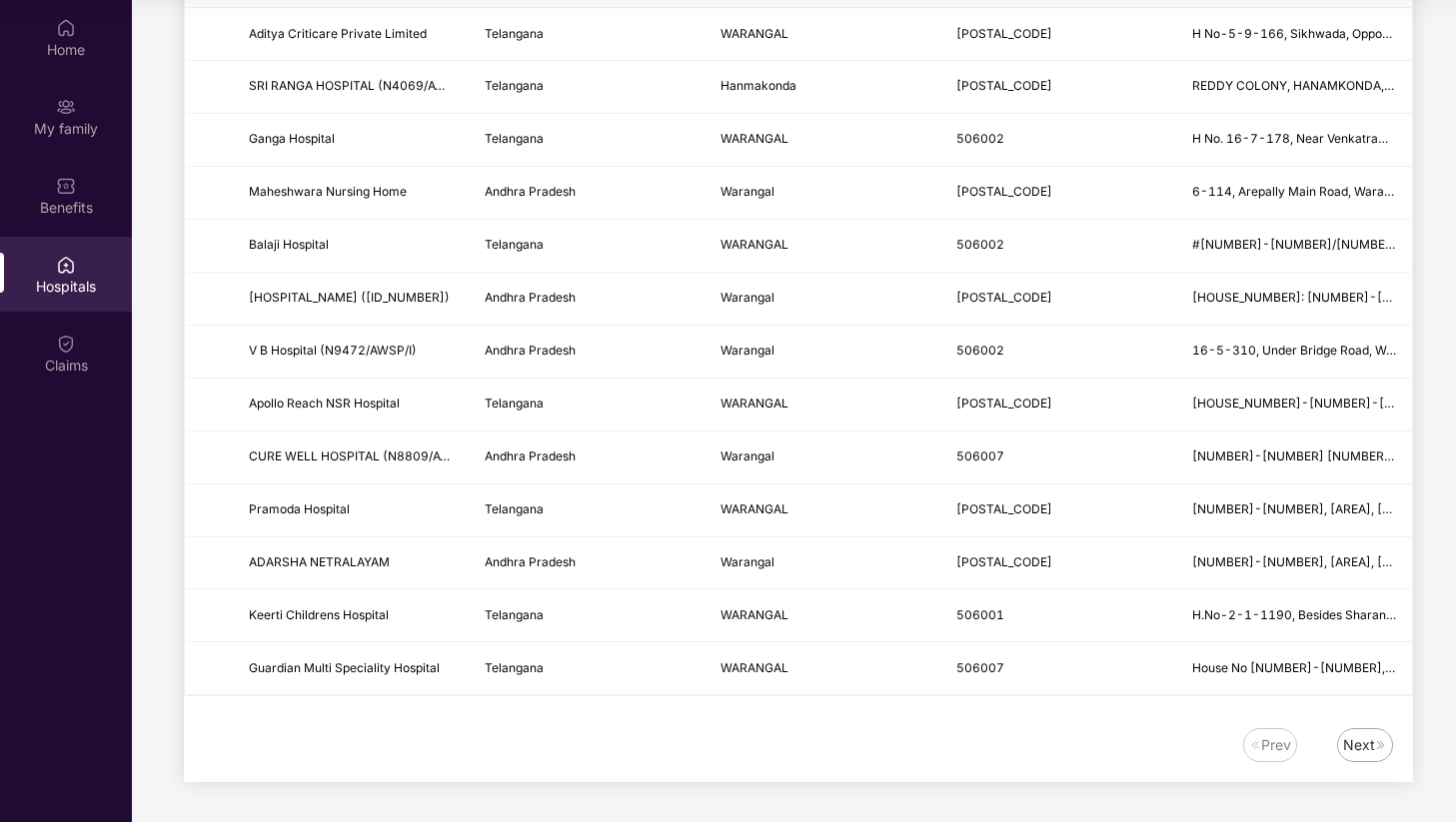 scroll, scrollTop: 2202, scrollLeft: 0, axis: vertical 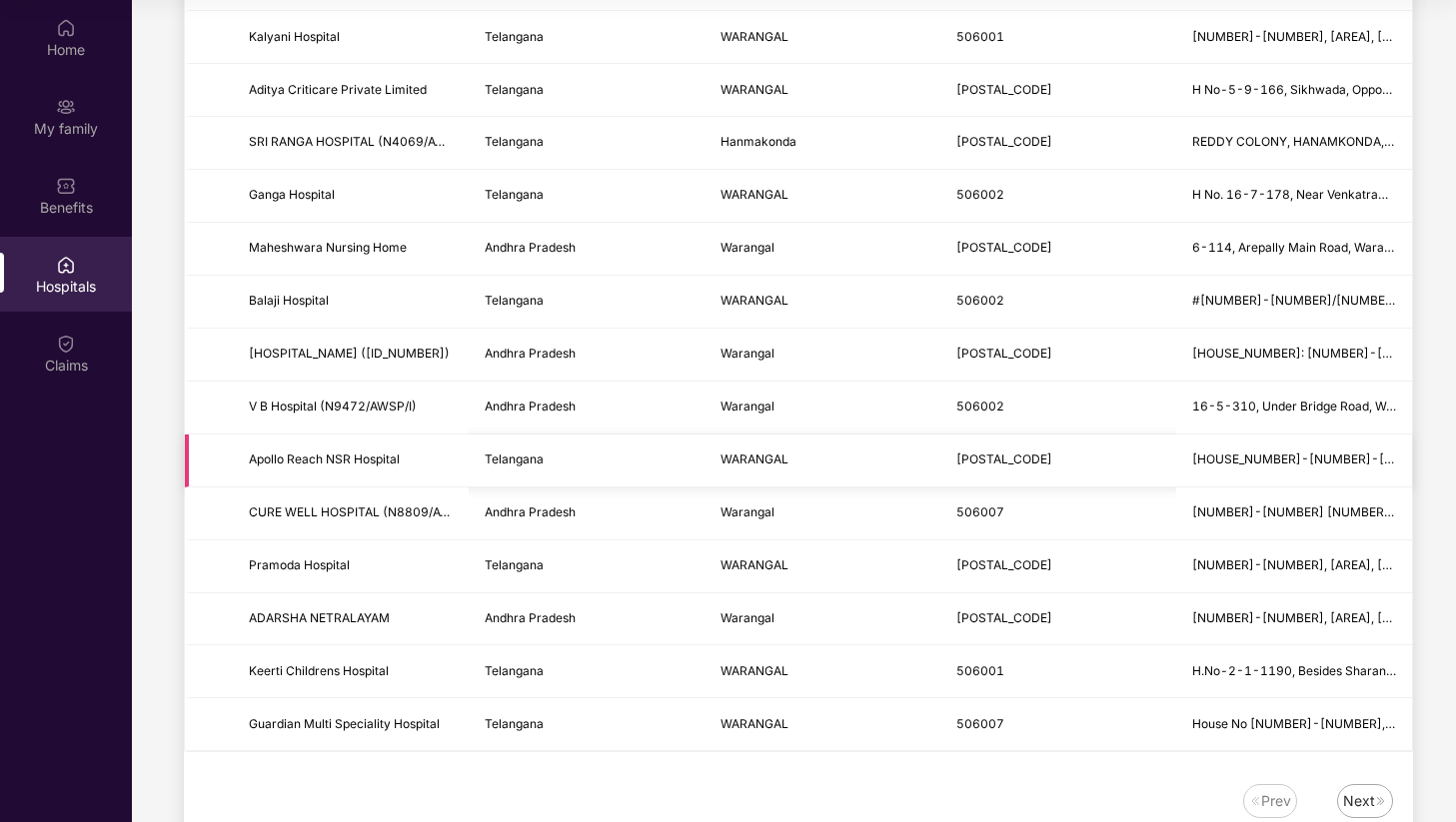 type on "***" 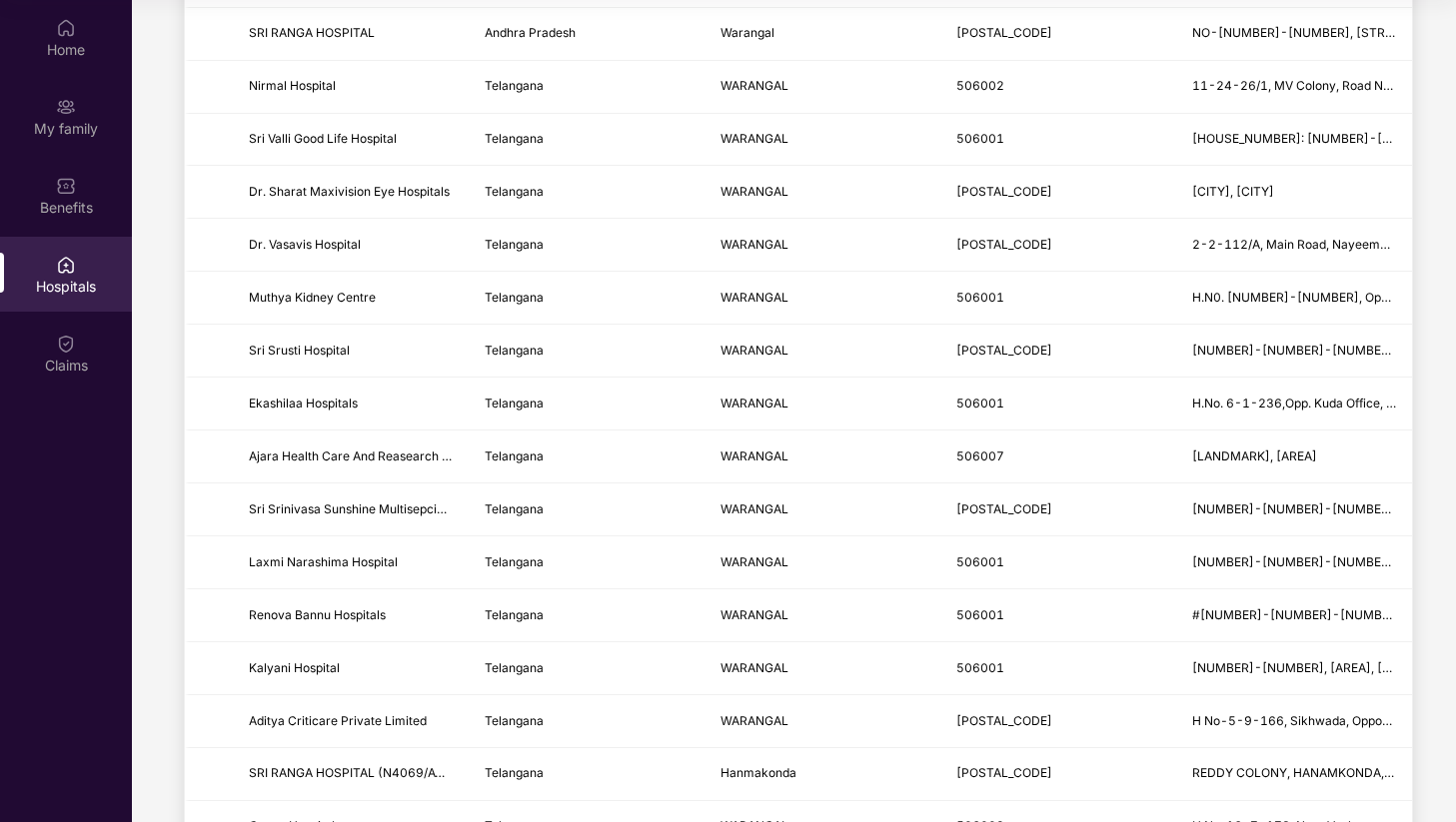 scroll, scrollTop: 1576, scrollLeft: 0, axis: vertical 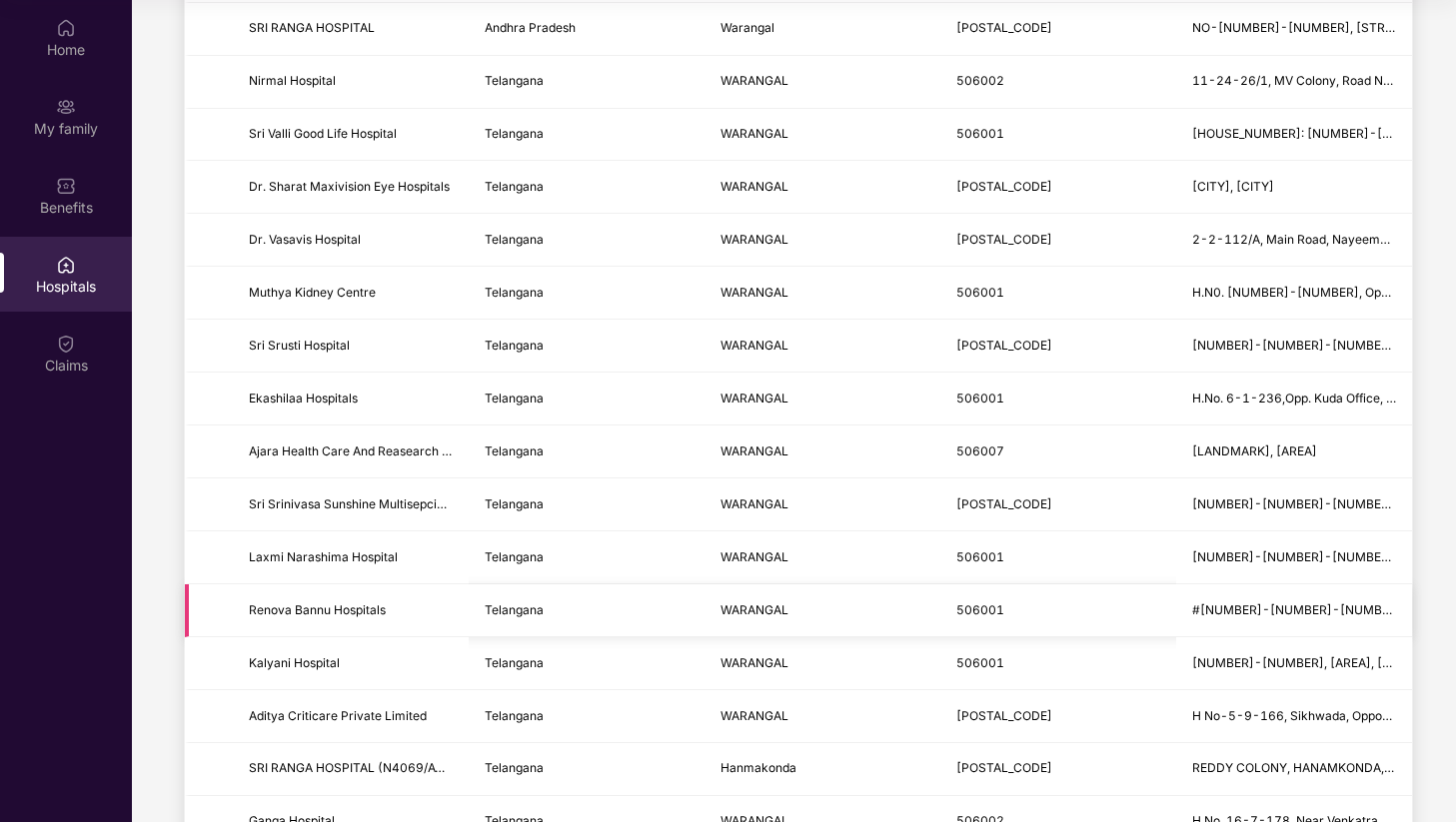 click on "Telangana" at bounding box center (587, 610) 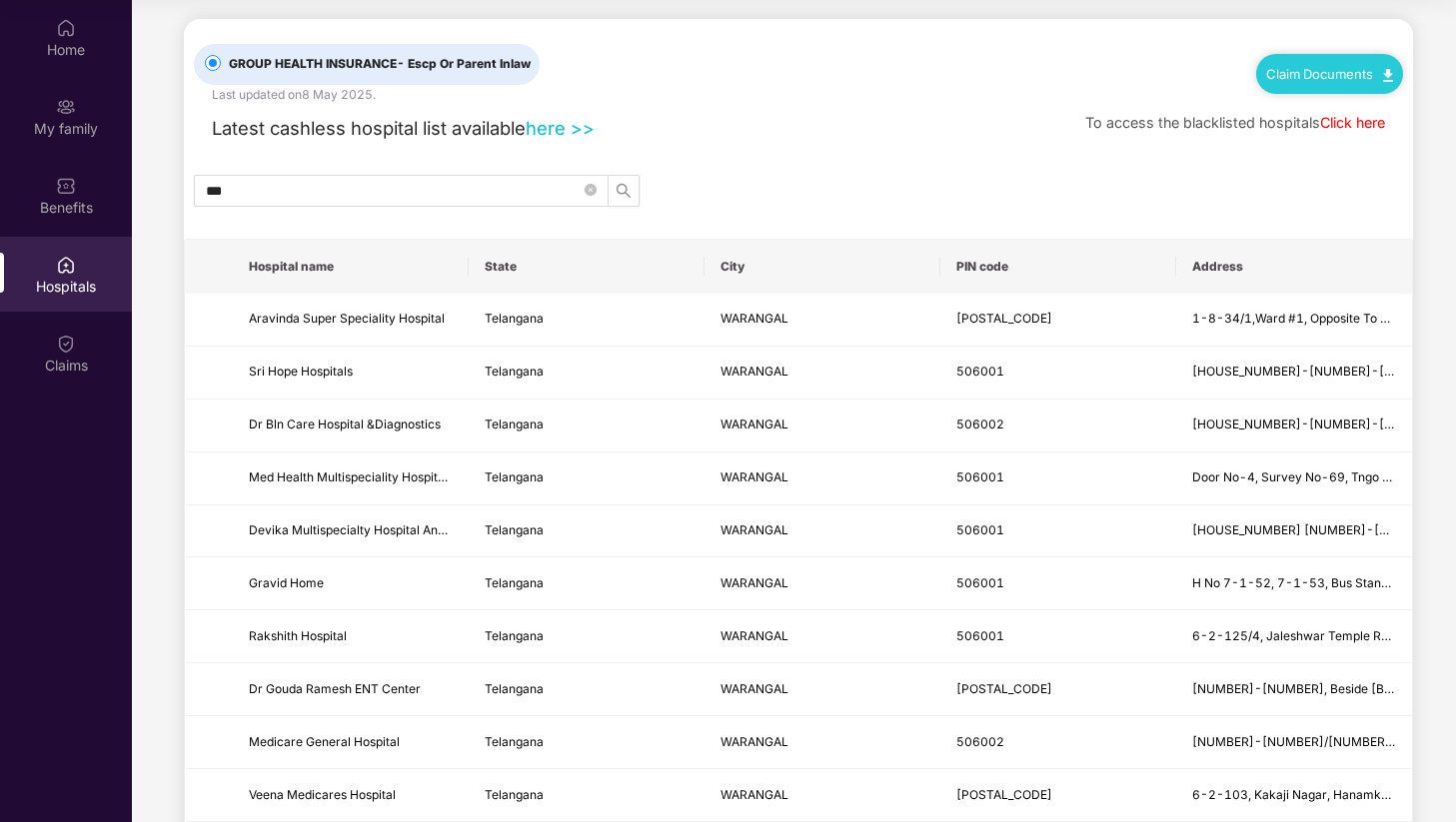 scroll, scrollTop: 0, scrollLeft: 0, axis: both 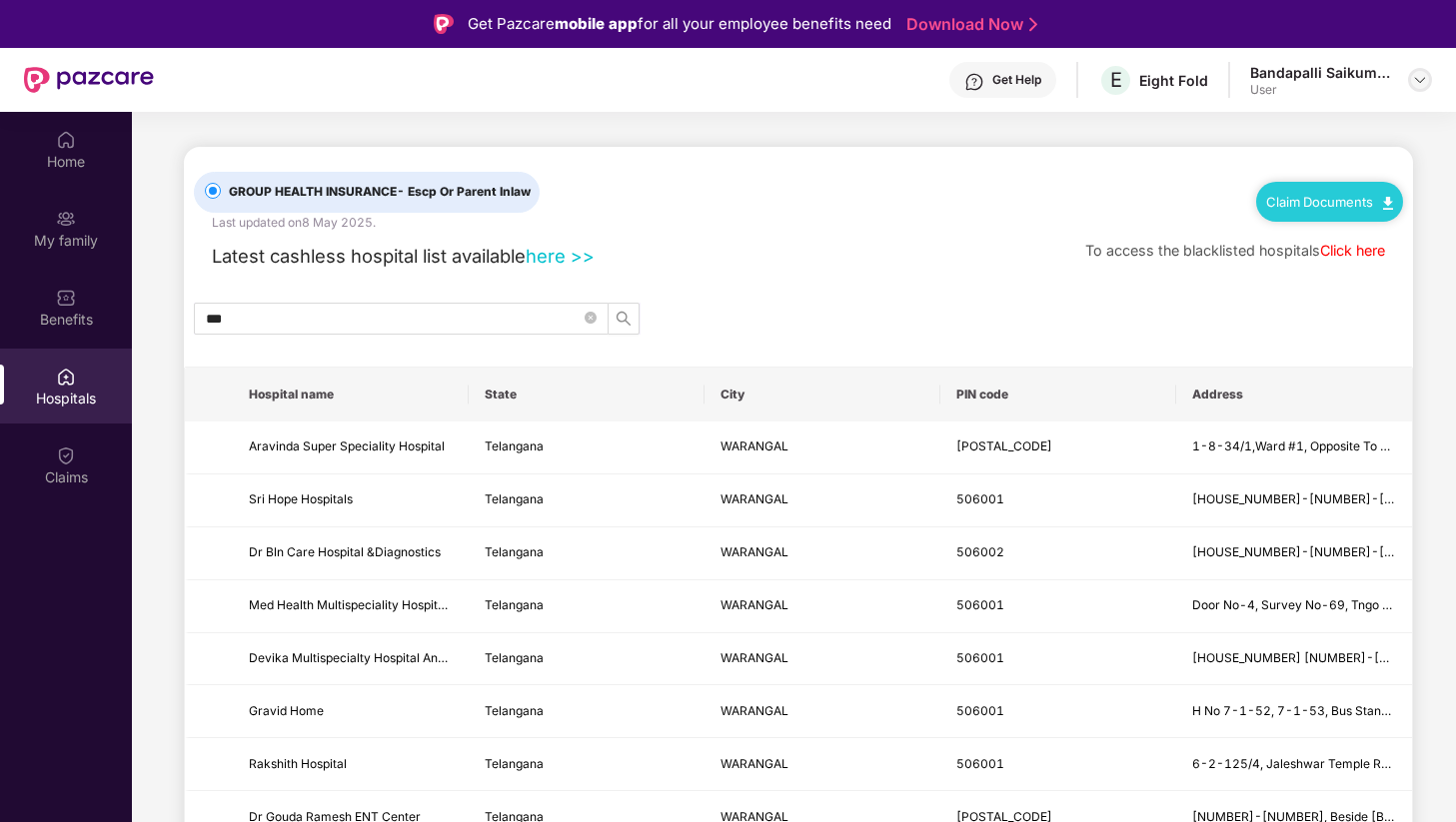 click at bounding box center (1420, 80) 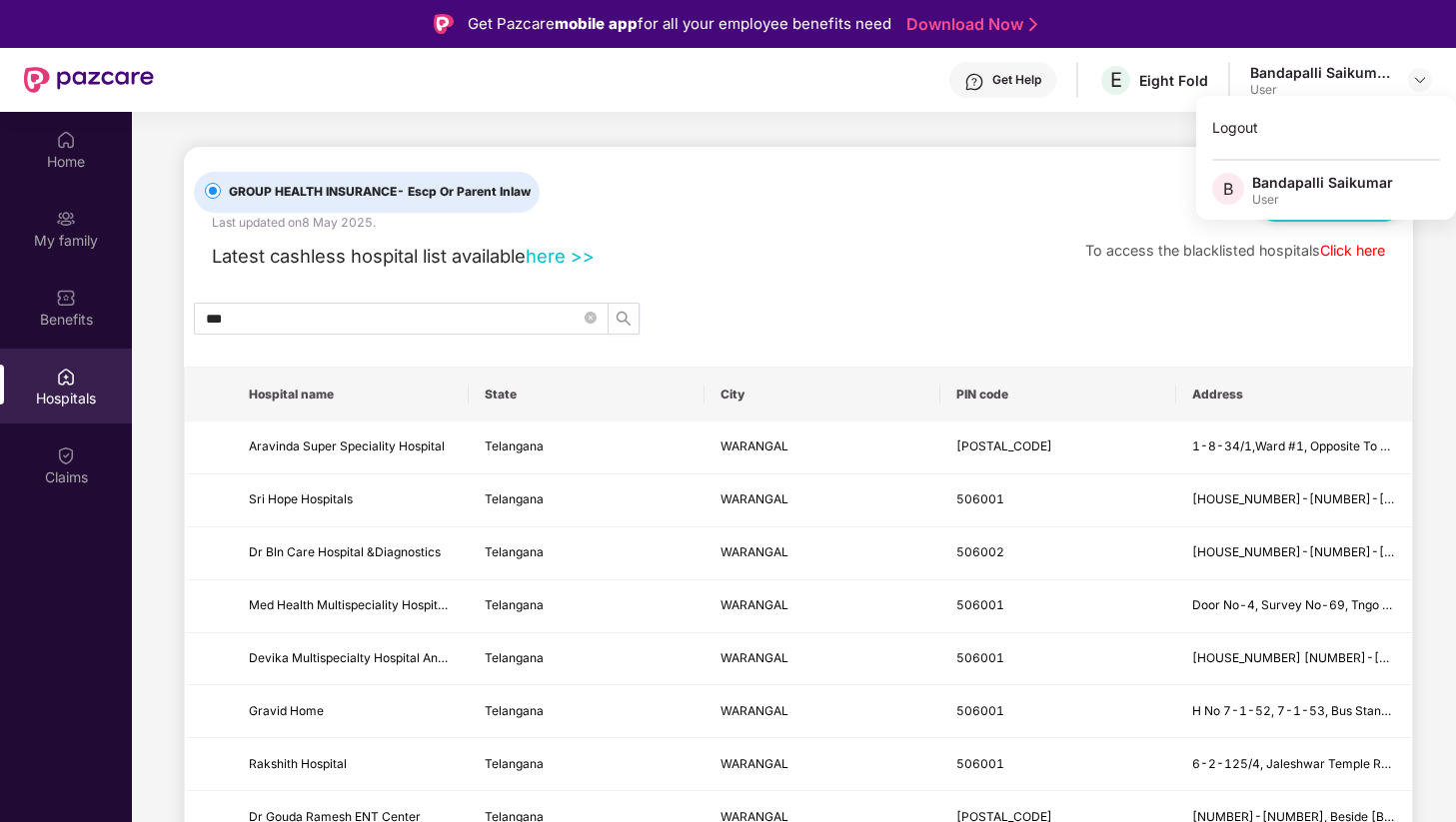 click on "GROUP HEALTH INSURANCE  - Escp Or Parent Inlaw Last updated on  8 May 2025 . Claim Documents  Latest cashless hospital list available  here >> To access the blacklisted hospitals  Click here *** Hospital name State City PIN code Address Aravinda Super Speciality Hospital [STATE] [CITY] 506011 1-8-34/1,Ward #1, Opposite To Hayagriva Chary Grounds, Balasamudram Sri Hope Hospitals [STATE] [CITY] 506001 H.No-6-2-32/1, Behind Sr Girls College, Kakaji Colony, Hanamkonda Dr Bln Care Hospital &Diagnostics [STATE] [CITY] 506002 H No-11-24-211, Vasavi Colony, 80 Feet Road, Pochamma Maidan Med Health Multispeciality Hospital & Ivf Centre [STATE] [CITY] 506001 Door No-4, Survey No-69, Tngo Colony, Phase-Ii,  Waddepally Devika Multispecialty Hospital And Diagnostics Pvt. Ltd [STATE] [CITY] 506001 H No. 7-1-85/1, Opp. Hanuman Temple, Sai Nagar, Beside Asian Sridevi Mall Gravid Home [STATE] [CITY] 506001 H No 7-1-52, 7-1-53, Bus Stand Road, Near Sri Devi Mall Rakshith Hospital [STATE] Prev" at bounding box center [793, 1652] 